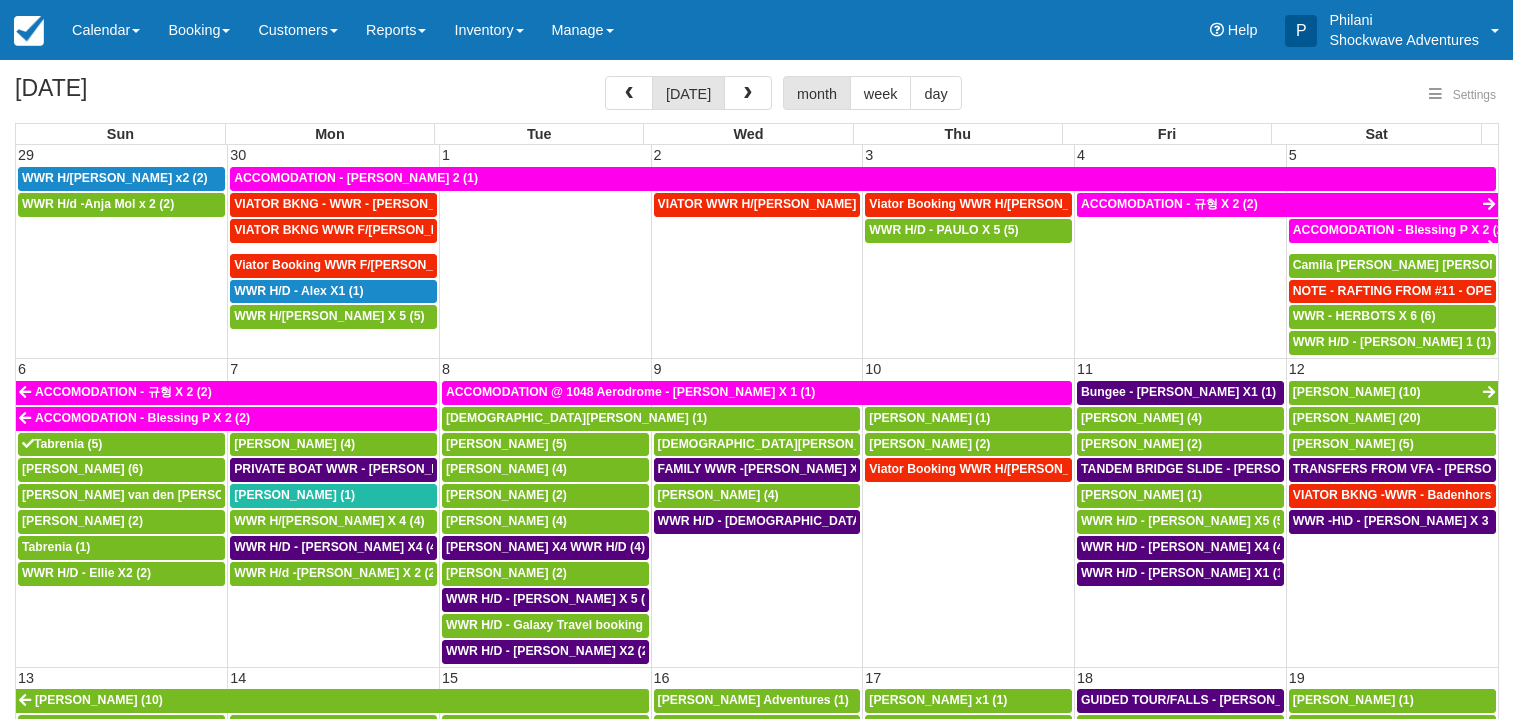 scroll, scrollTop: 0, scrollLeft: 0, axis: both 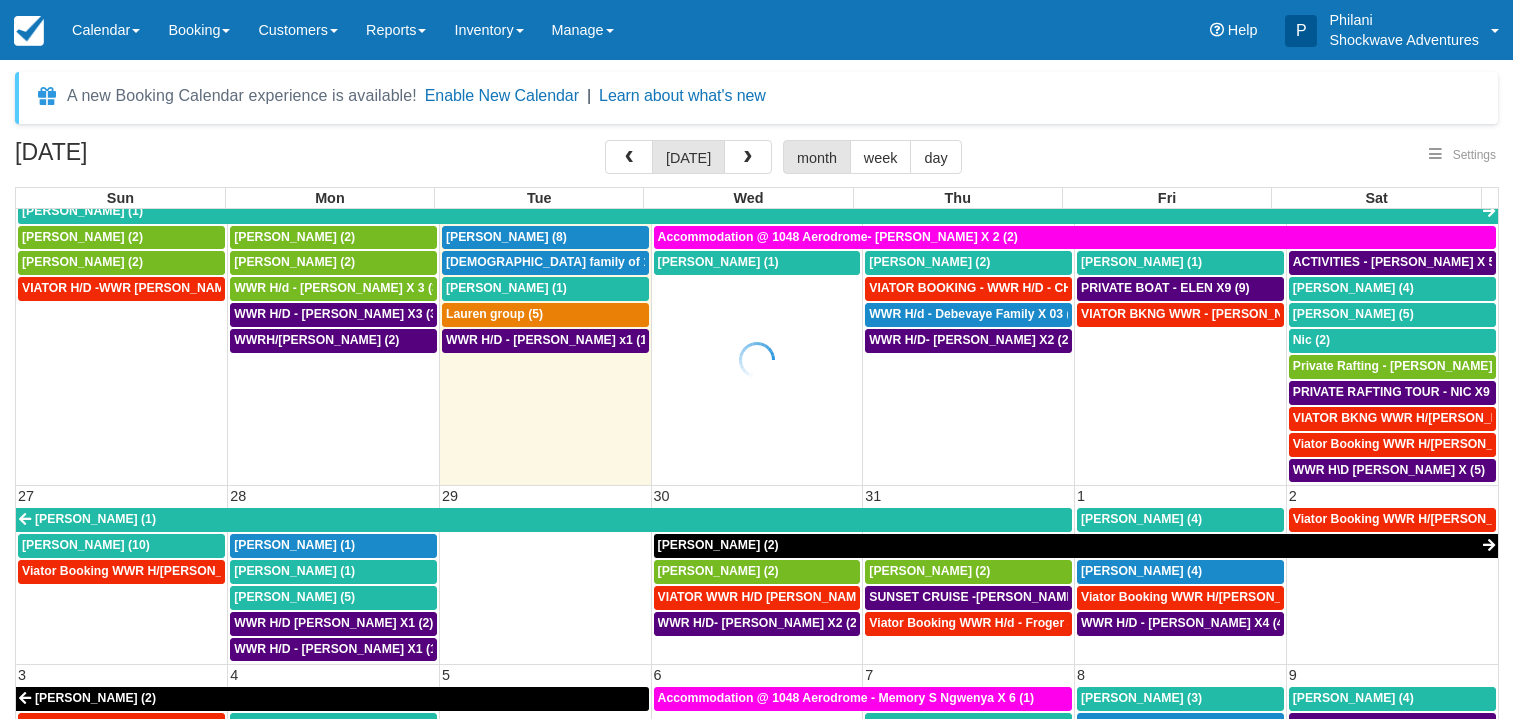 select 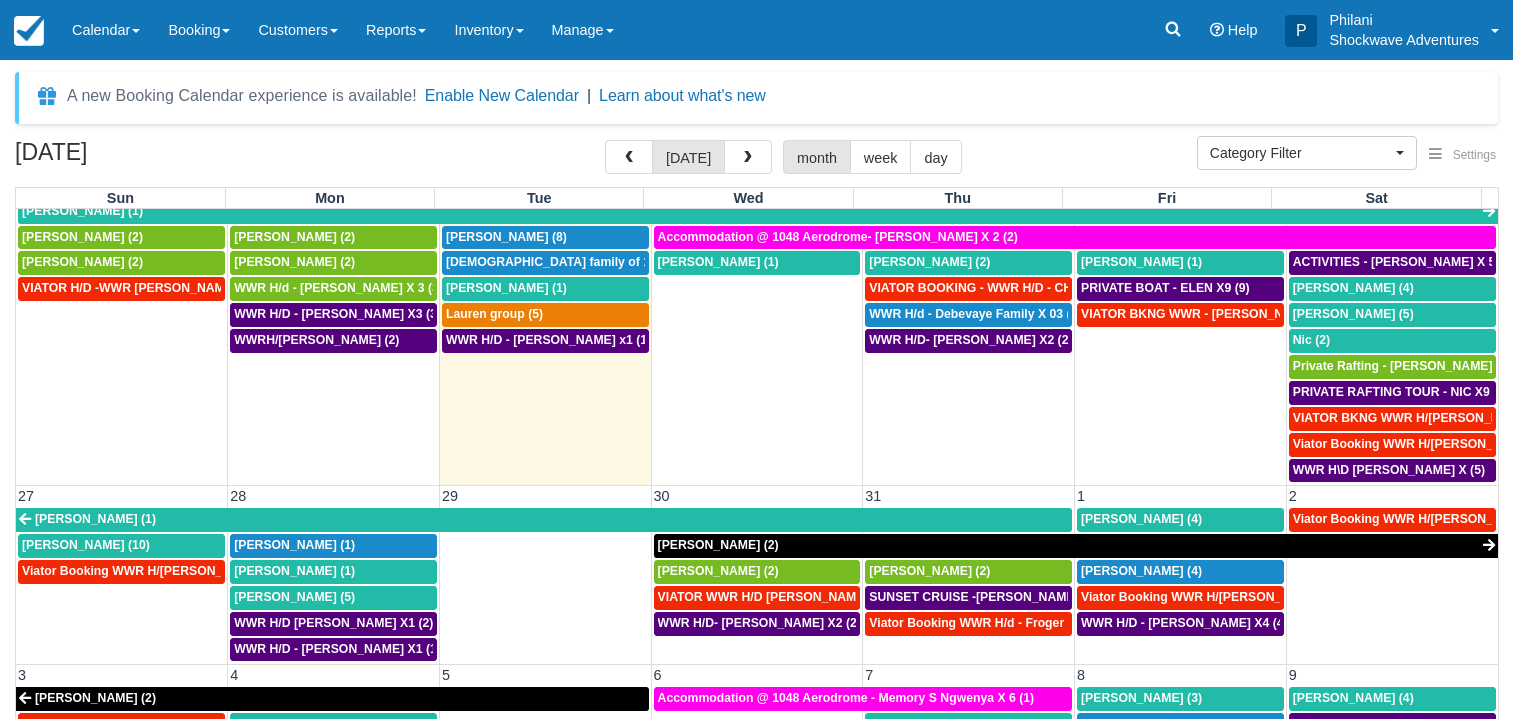 scroll, scrollTop: 183, scrollLeft: 0, axis: vertical 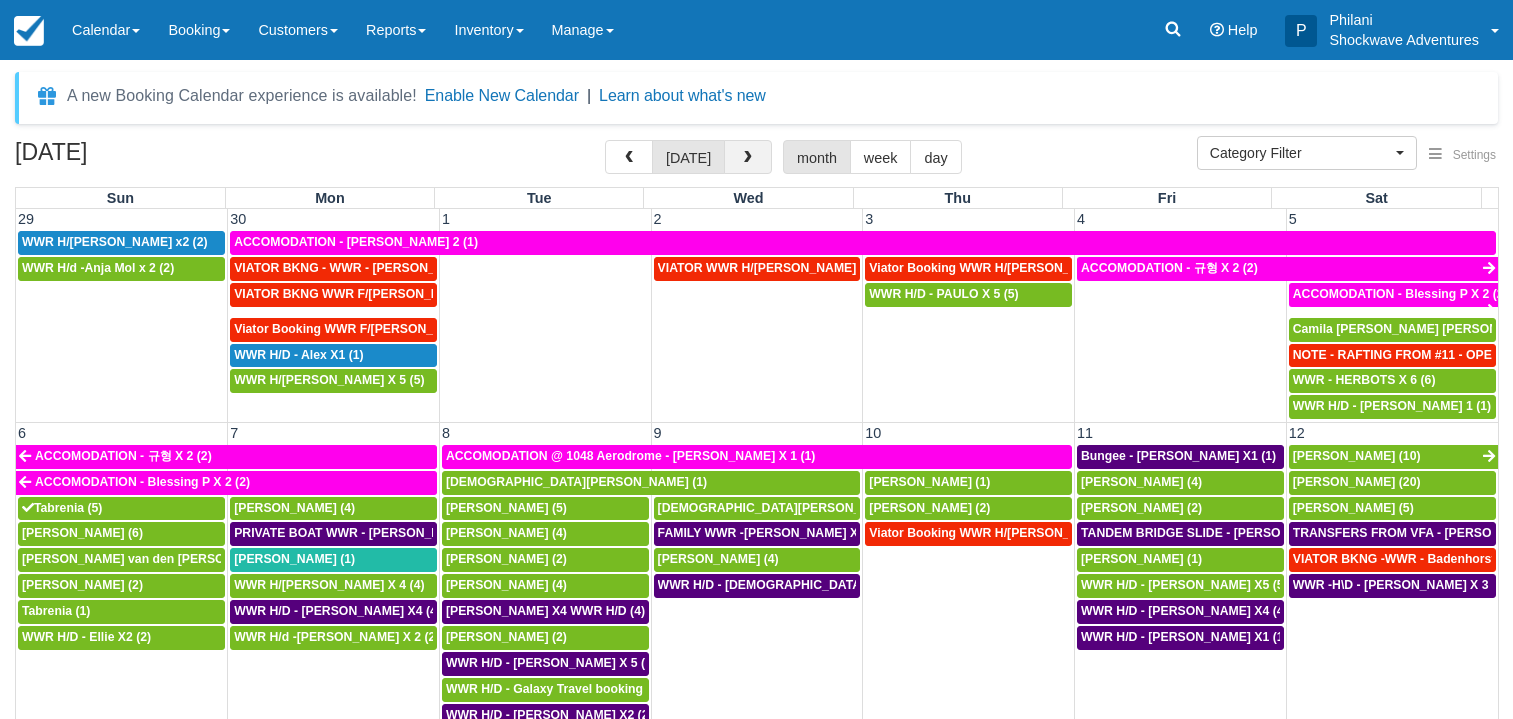 click at bounding box center (748, 158) 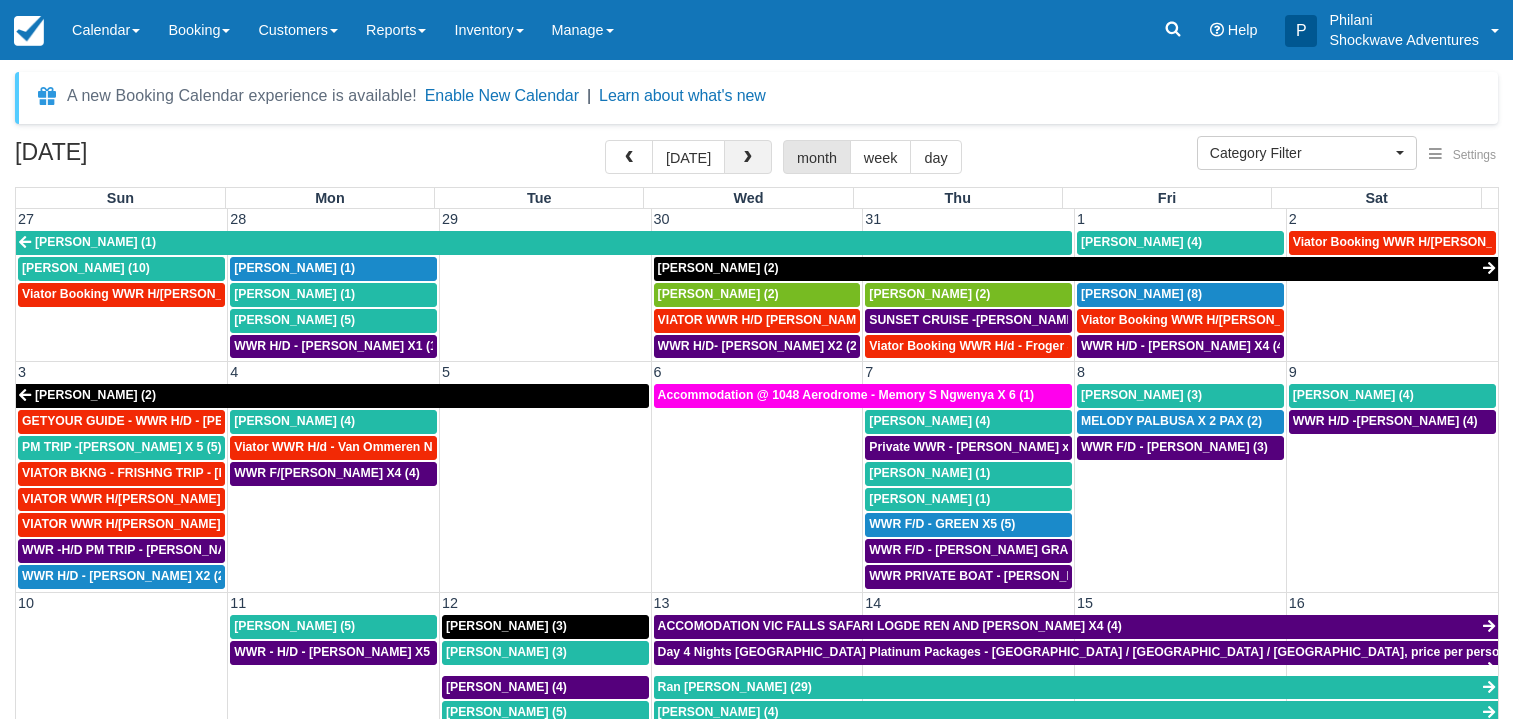 click at bounding box center [748, 158] 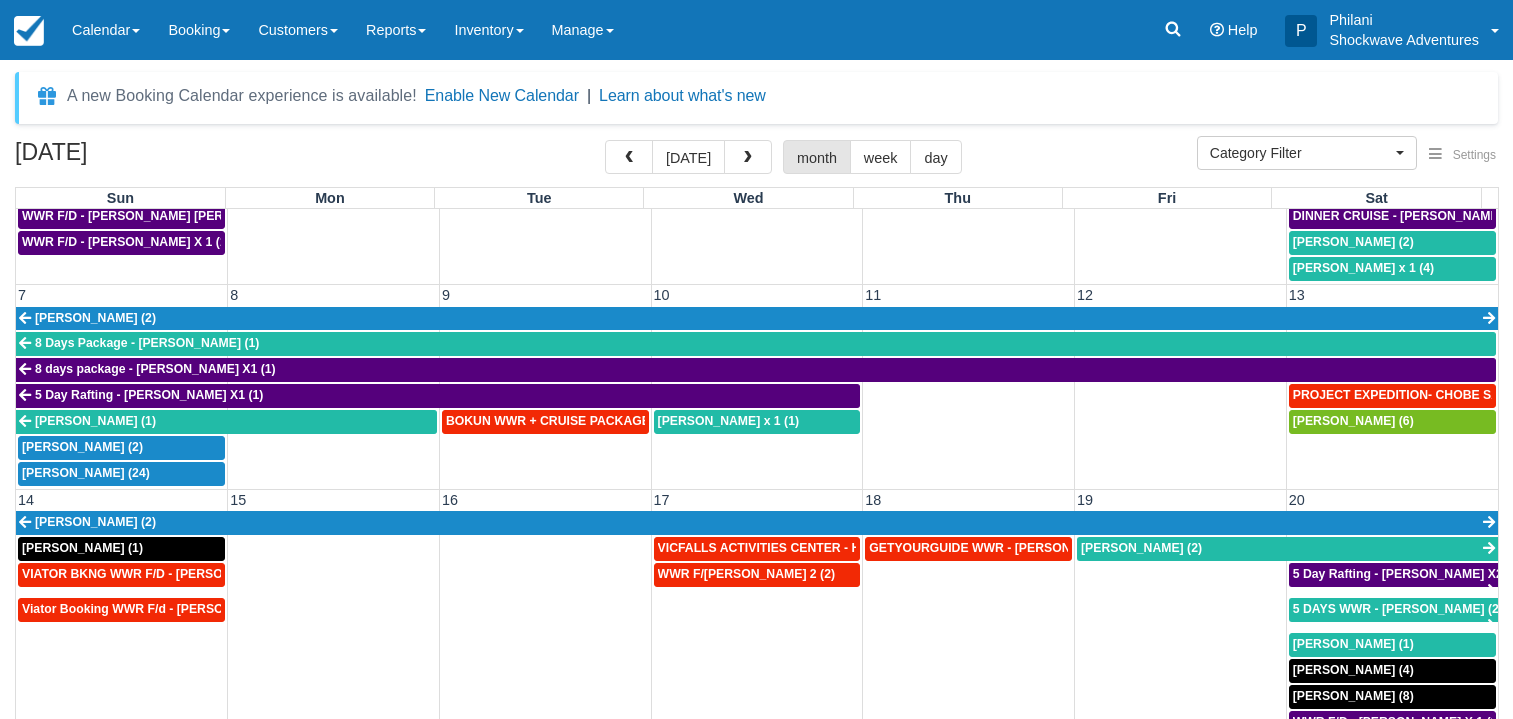 scroll, scrollTop: 92, scrollLeft: 0, axis: vertical 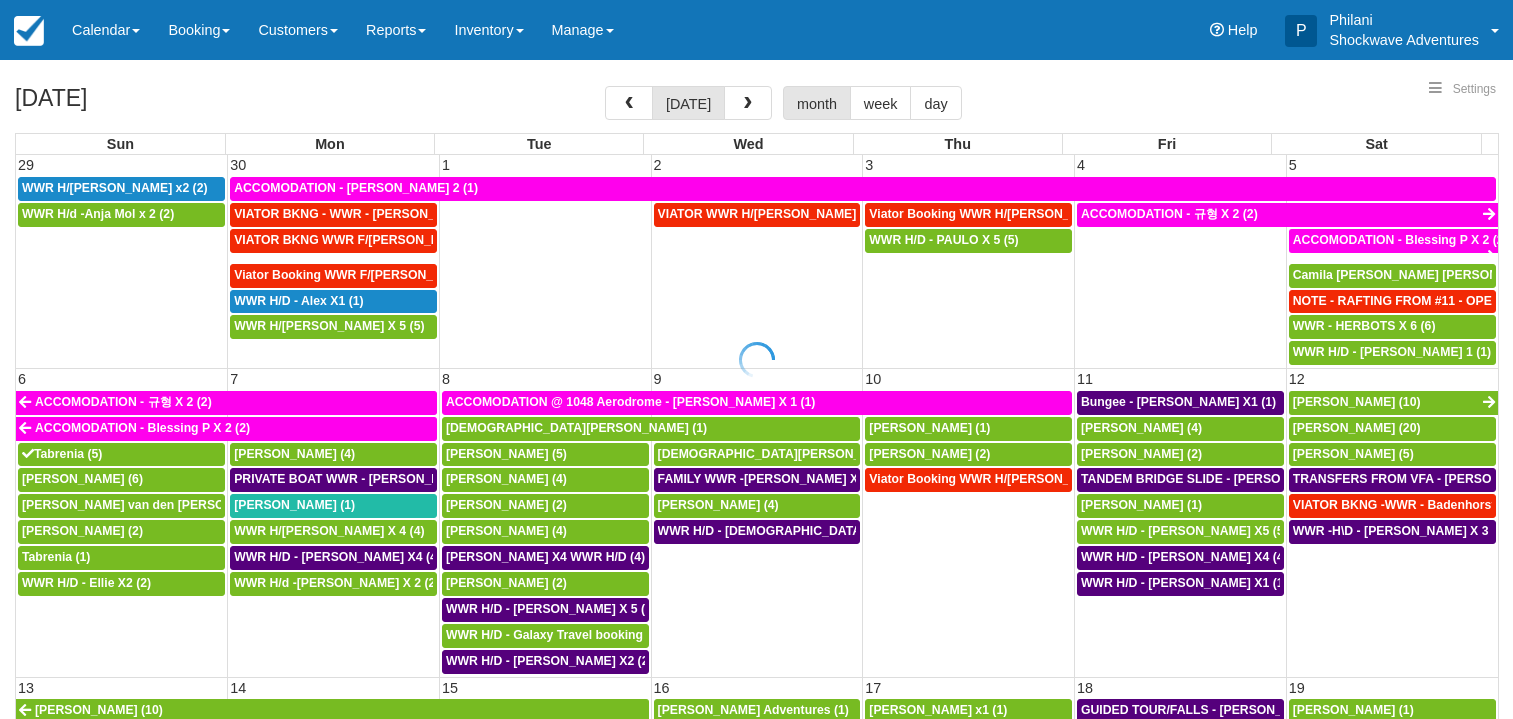 select 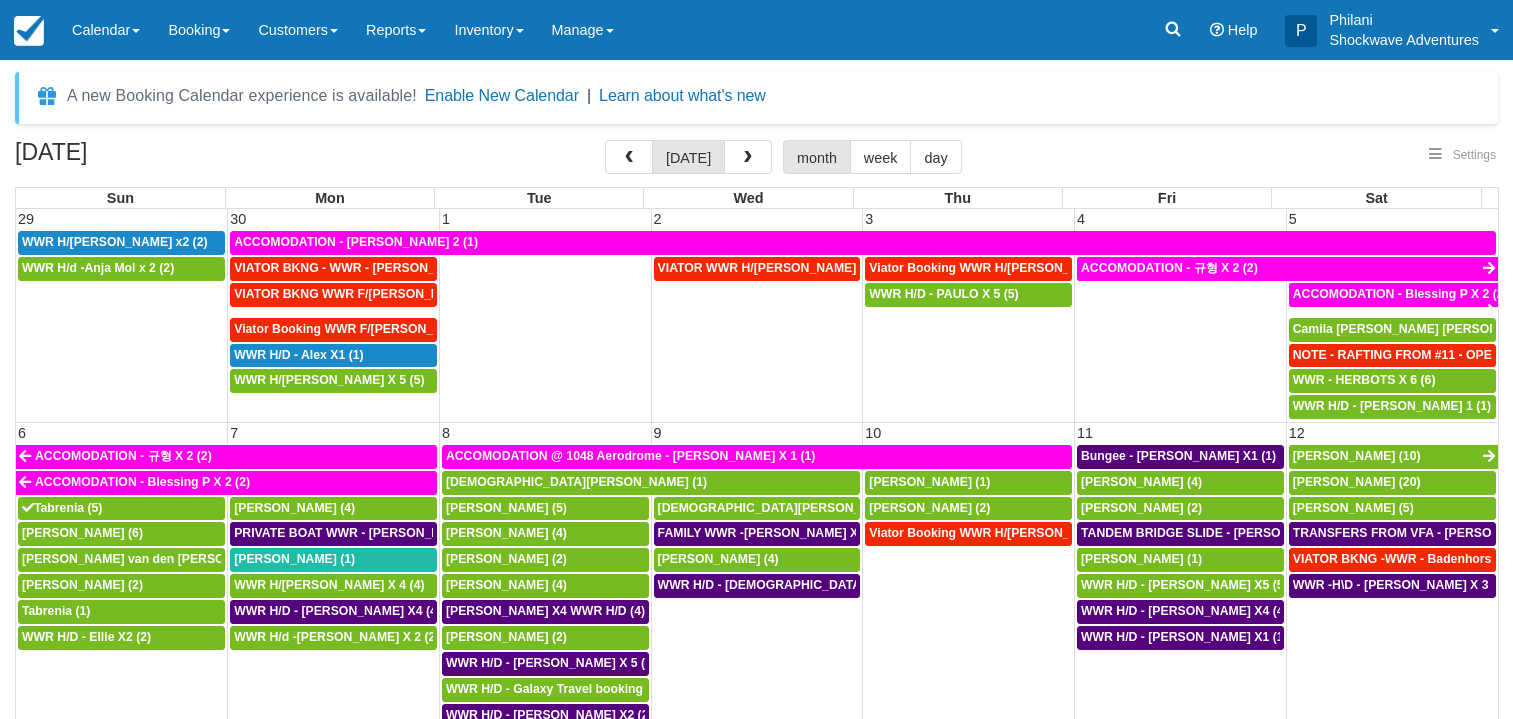 select 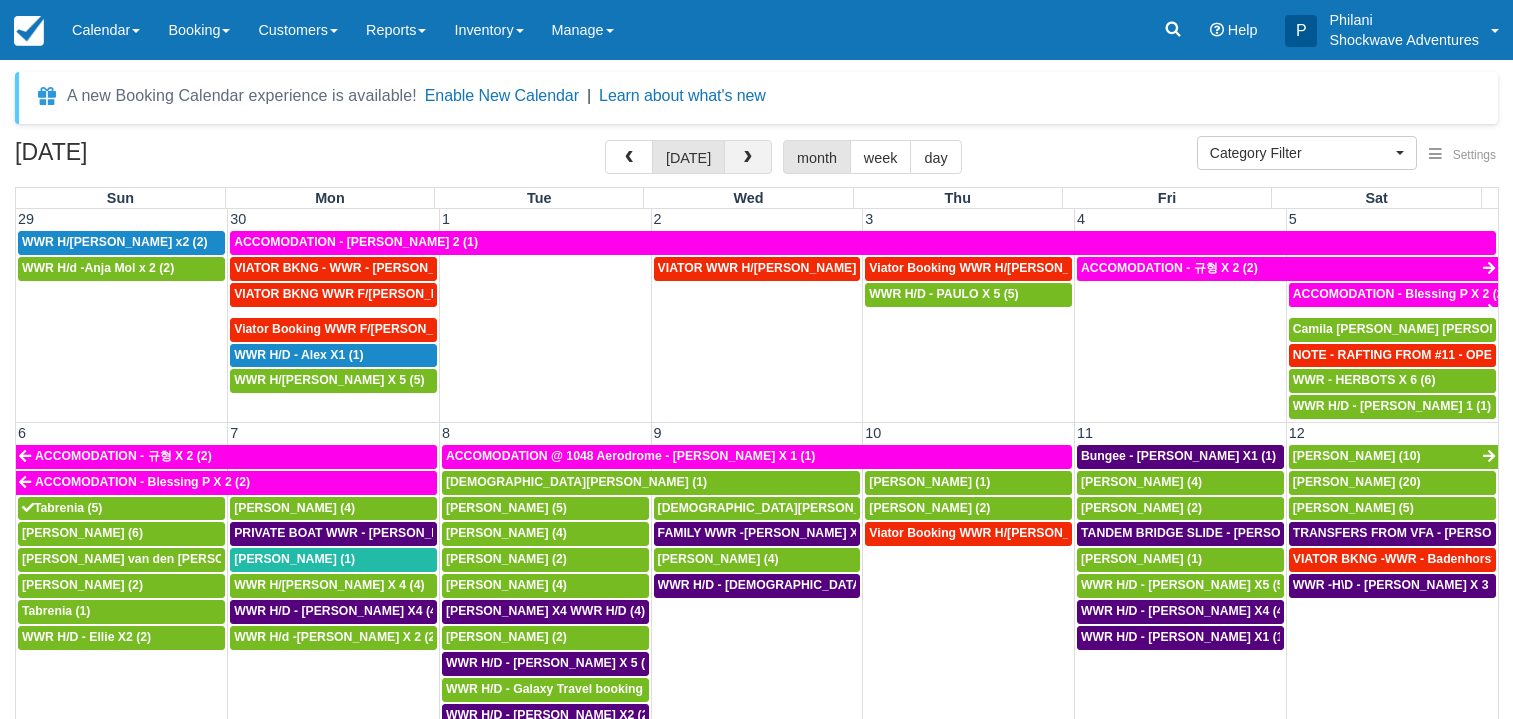 click at bounding box center [748, 157] 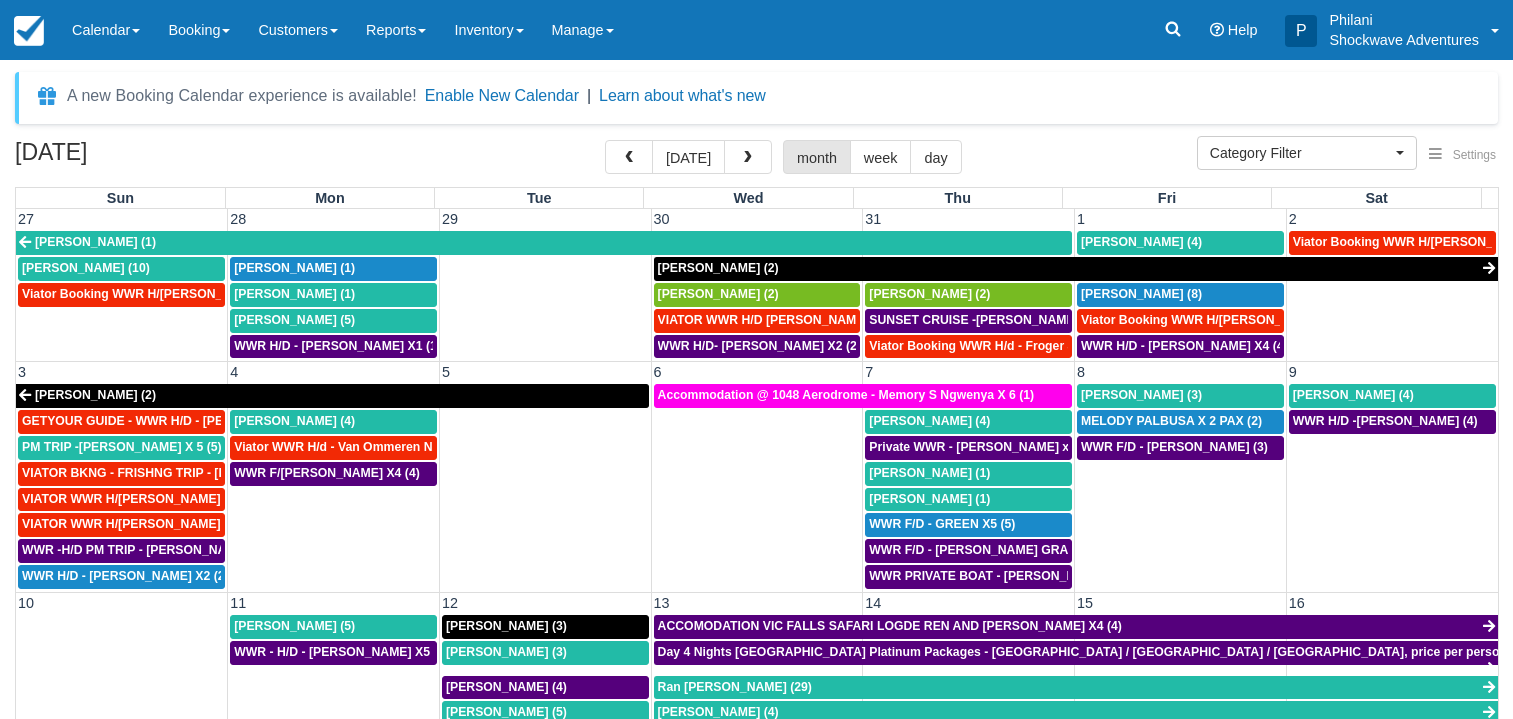 click on "A new Booking Calendar experience is available!   Enable New Calendar | Learn about what's new" at bounding box center (756, 98) 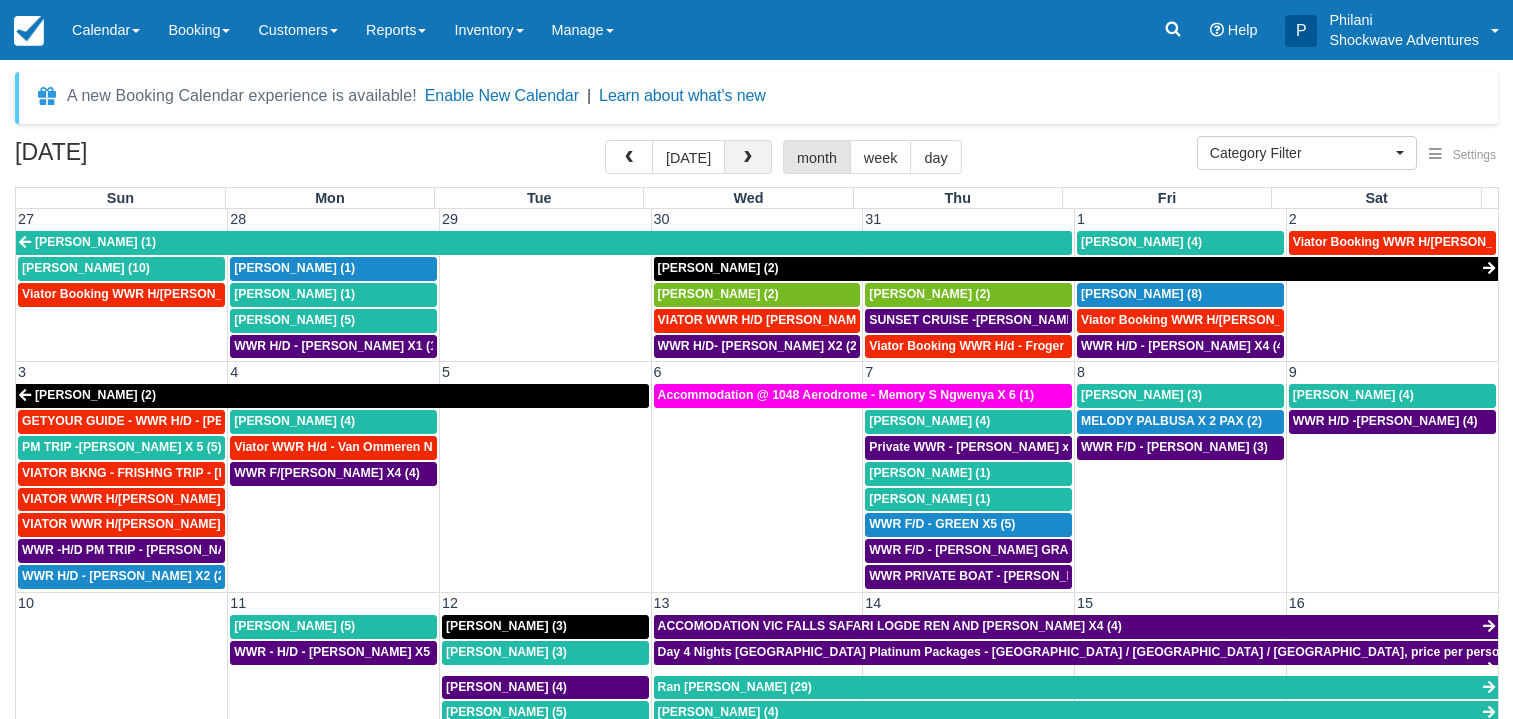 click at bounding box center (748, 158) 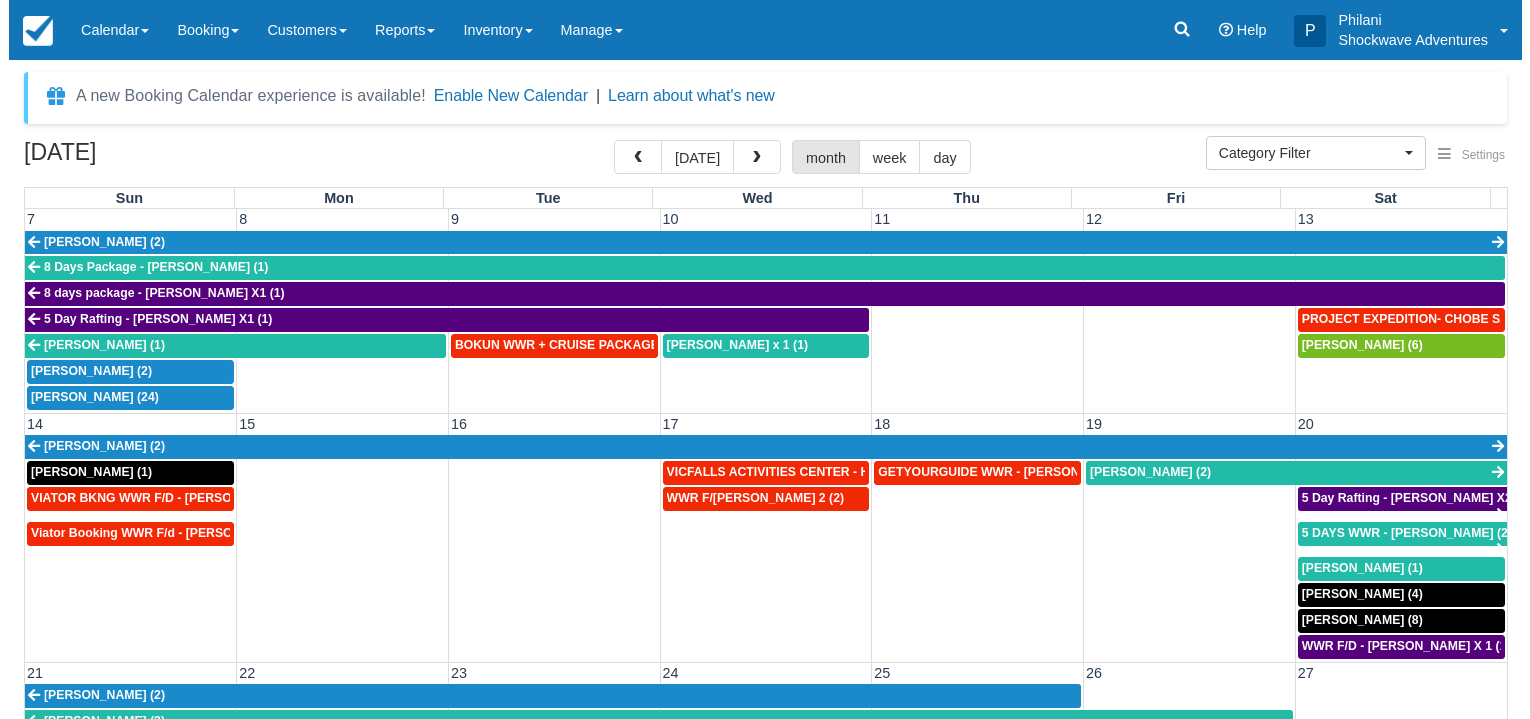 scroll, scrollTop: 288, scrollLeft: 0, axis: vertical 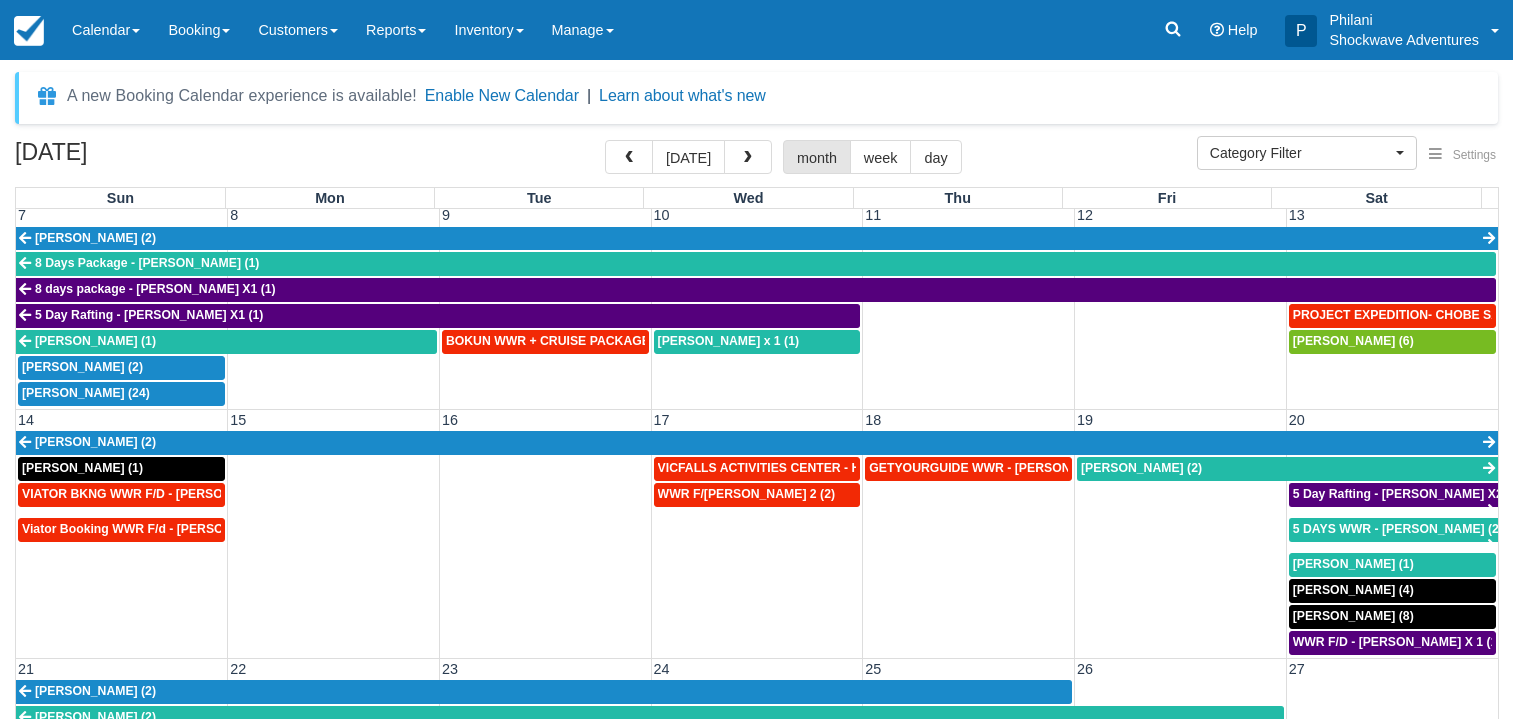 click on "Seth Churchill (6)" at bounding box center [1392, 368] 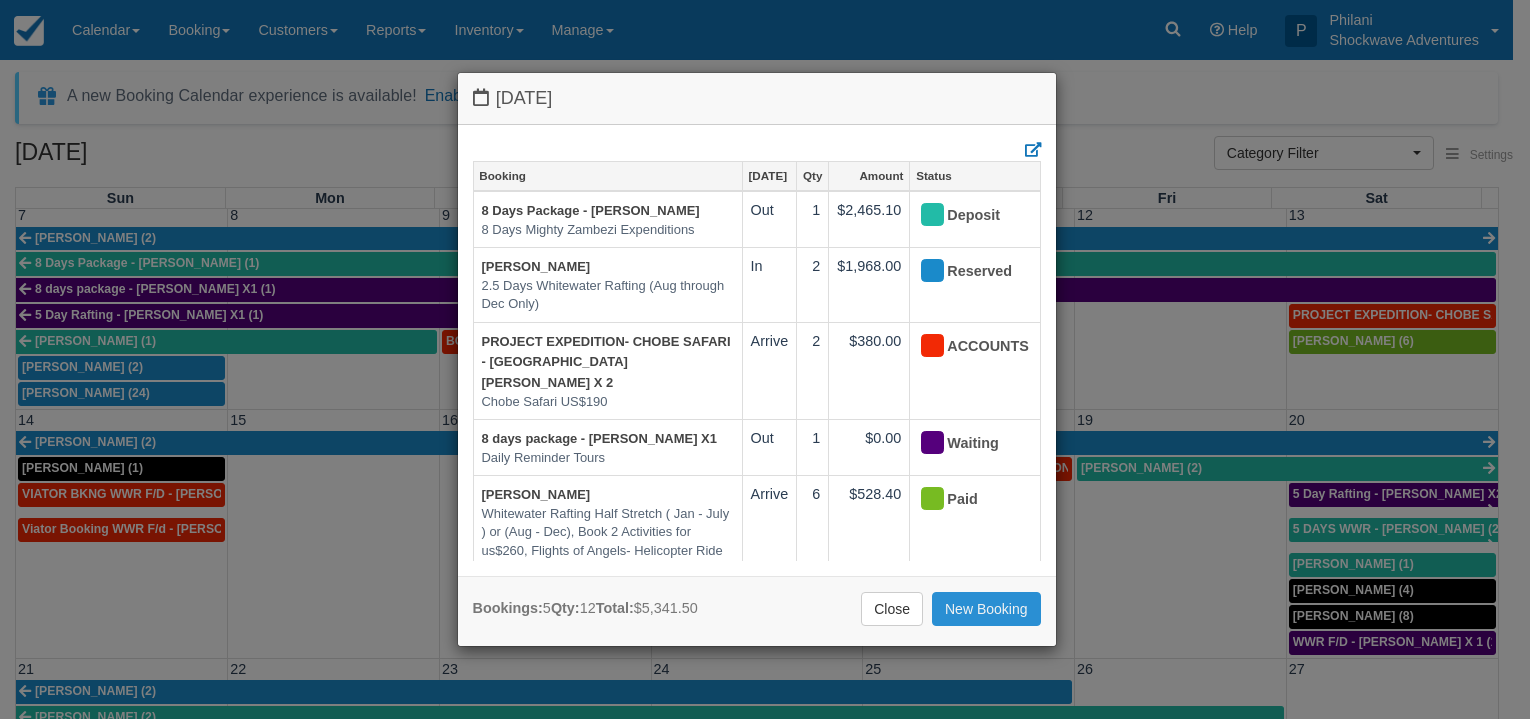 click on "New Booking" at bounding box center (986, 609) 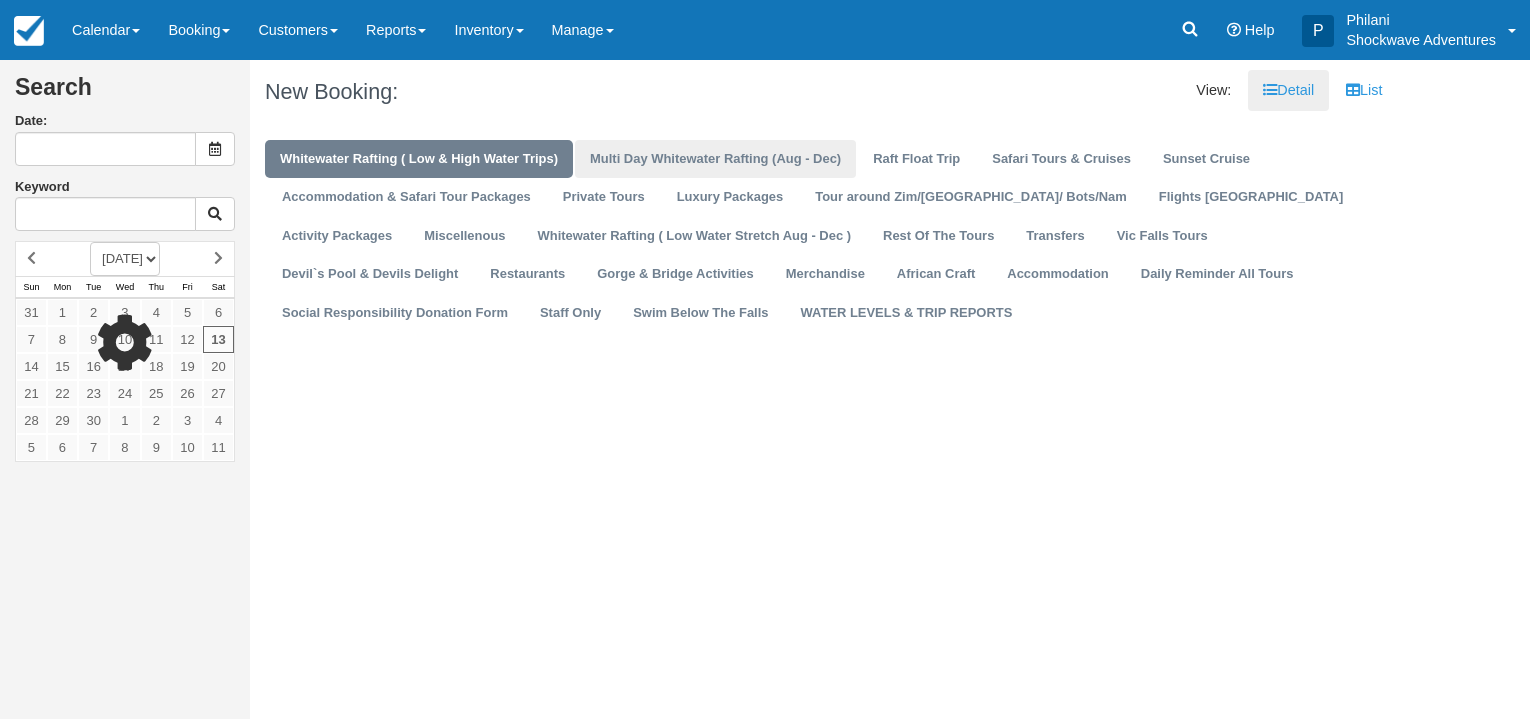 scroll, scrollTop: 0, scrollLeft: 0, axis: both 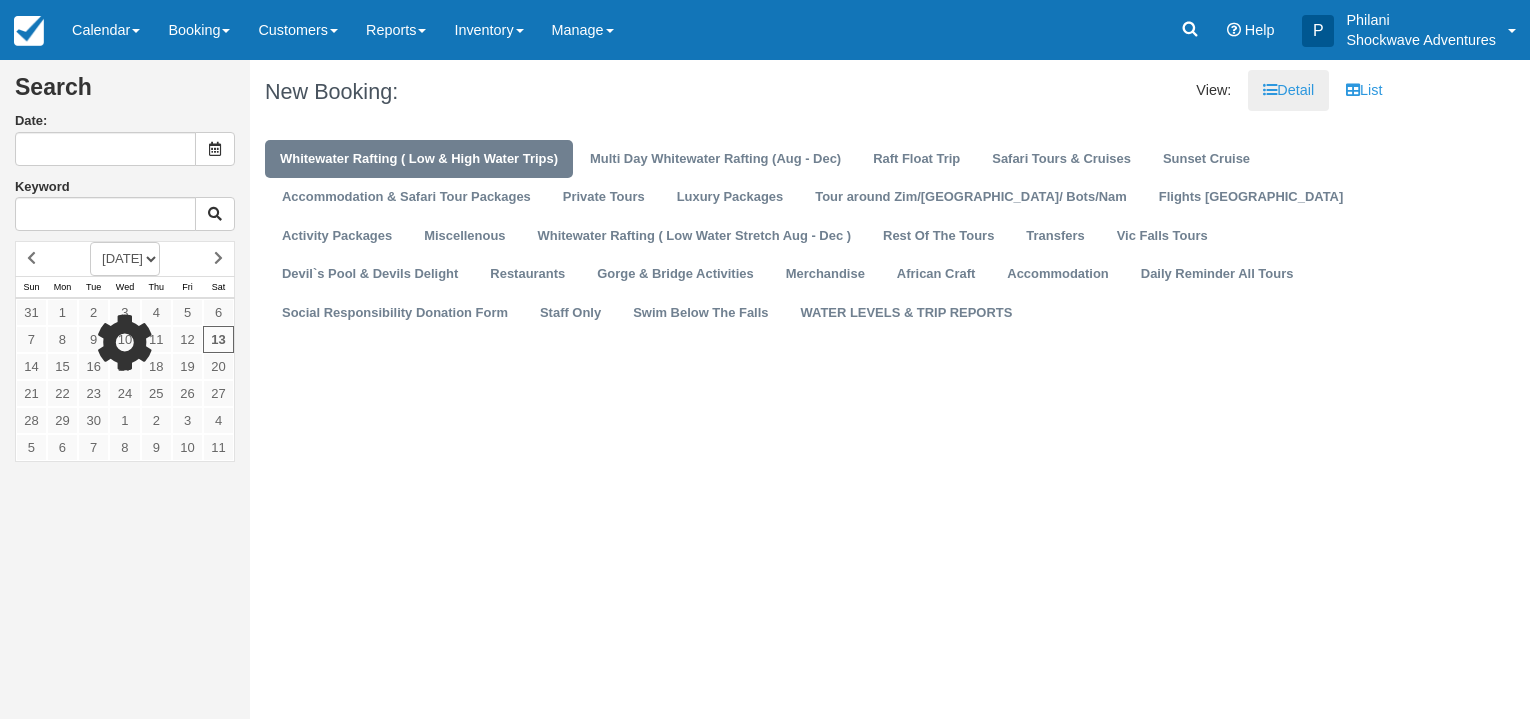 type on "[DATE]" 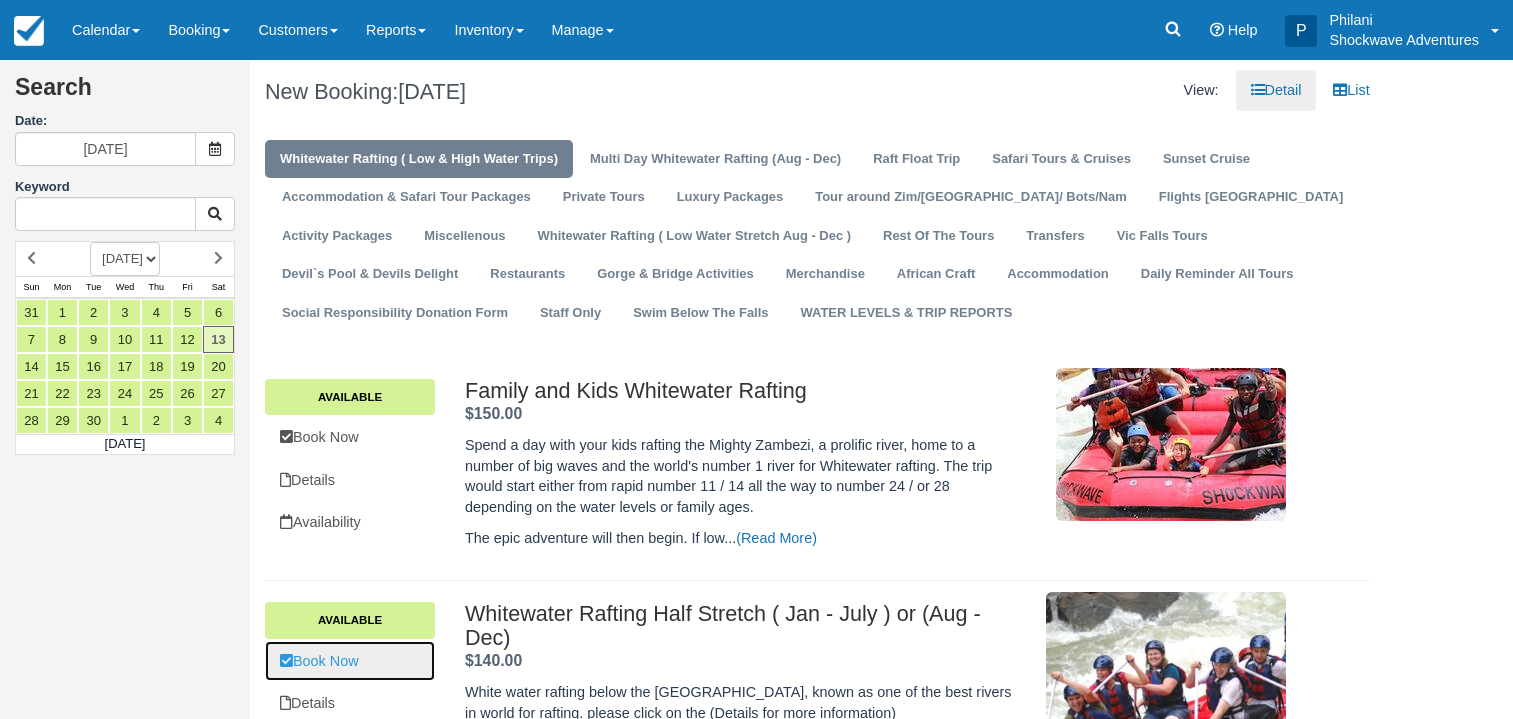 click on "Book Now" at bounding box center (350, 661) 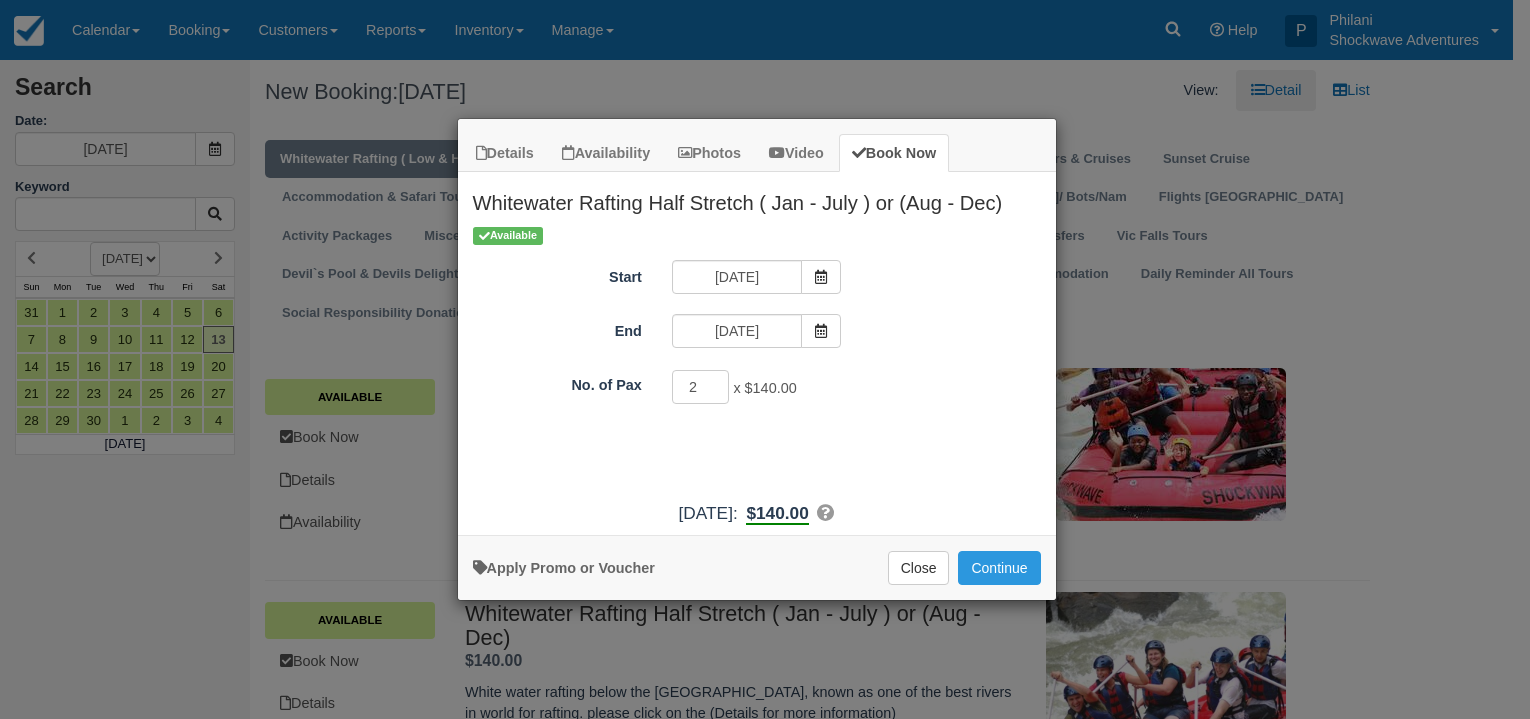 type on "2" 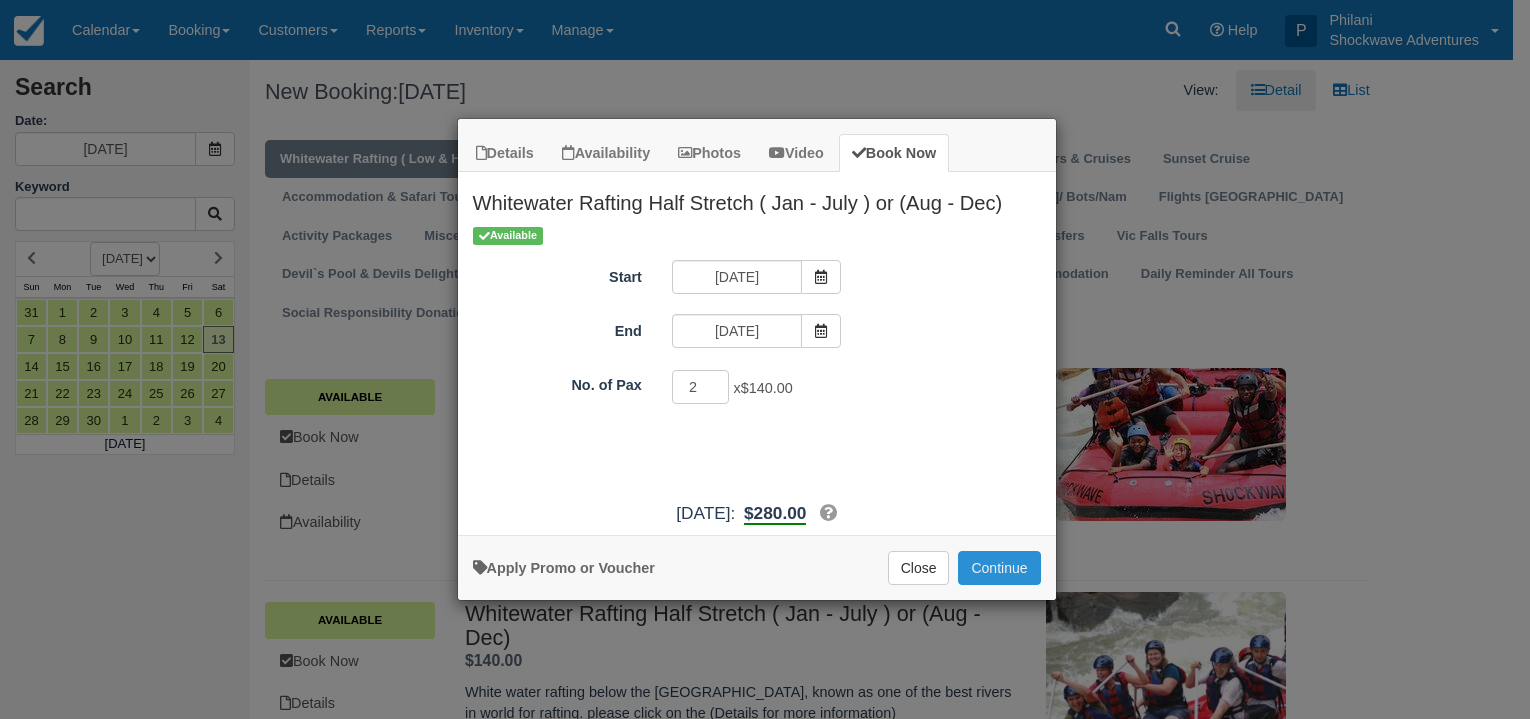 click on "Continue" at bounding box center (999, 568) 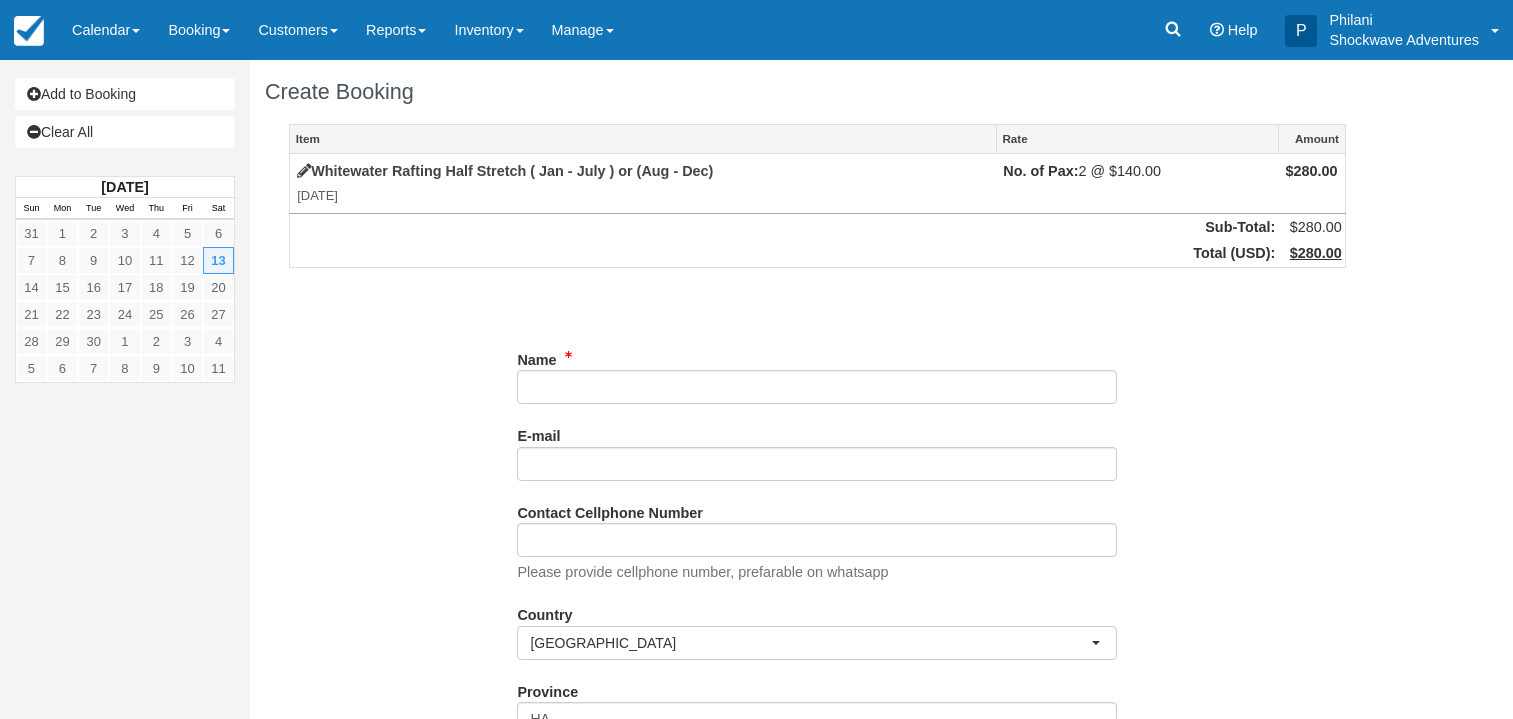 scroll, scrollTop: 0, scrollLeft: 0, axis: both 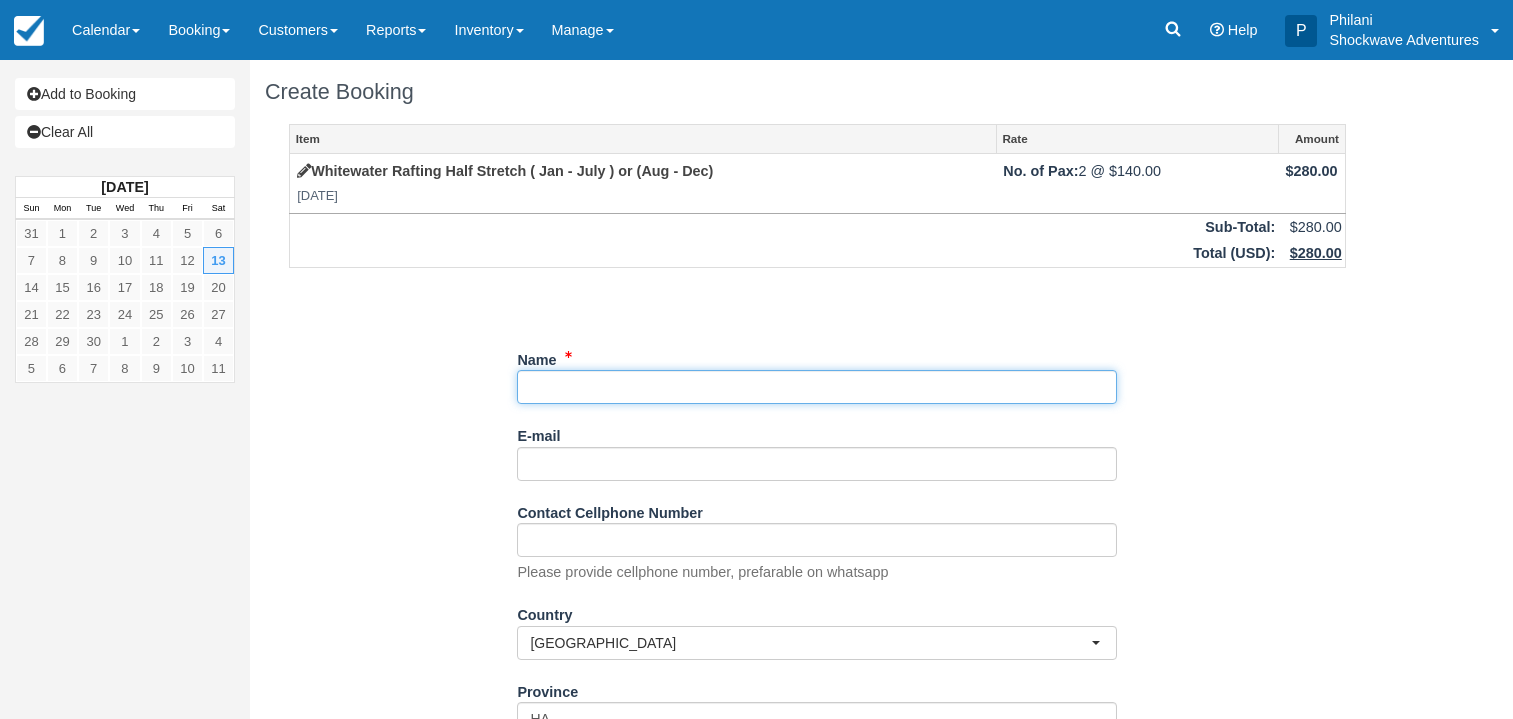 click on "Name" at bounding box center [817, 387] 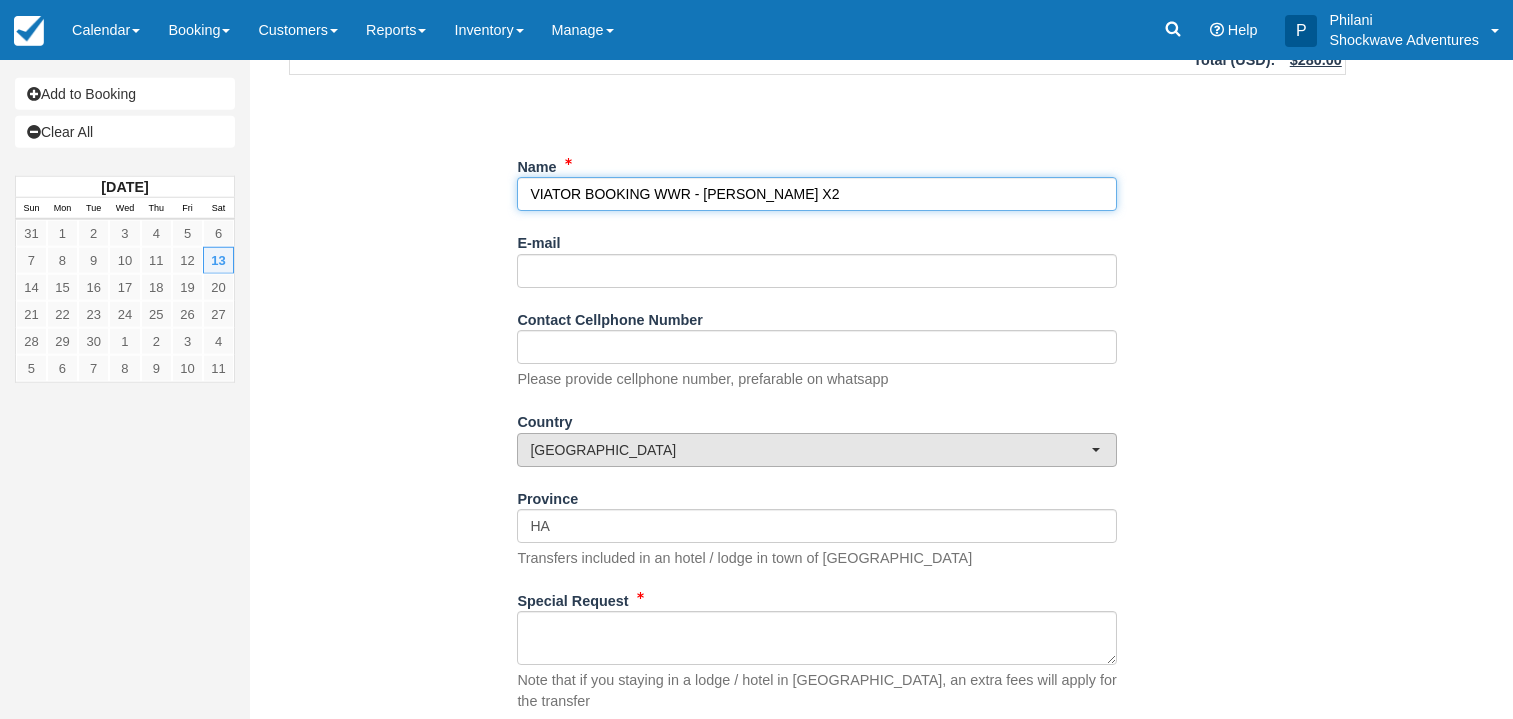 scroll, scrollTop: 311, scrollLeft: 0, axis: vertical 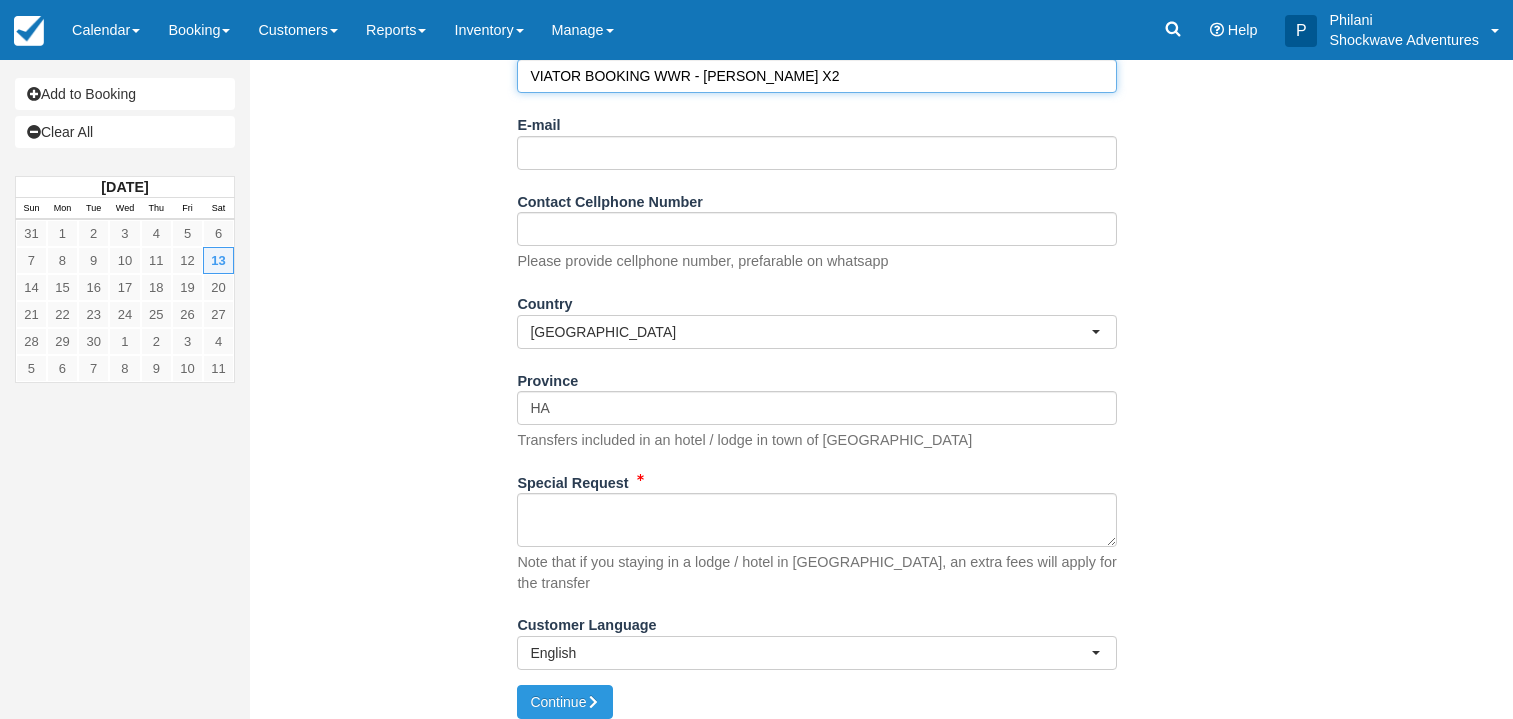 type on "VIATOR BOOKING WWR - LISA X2" 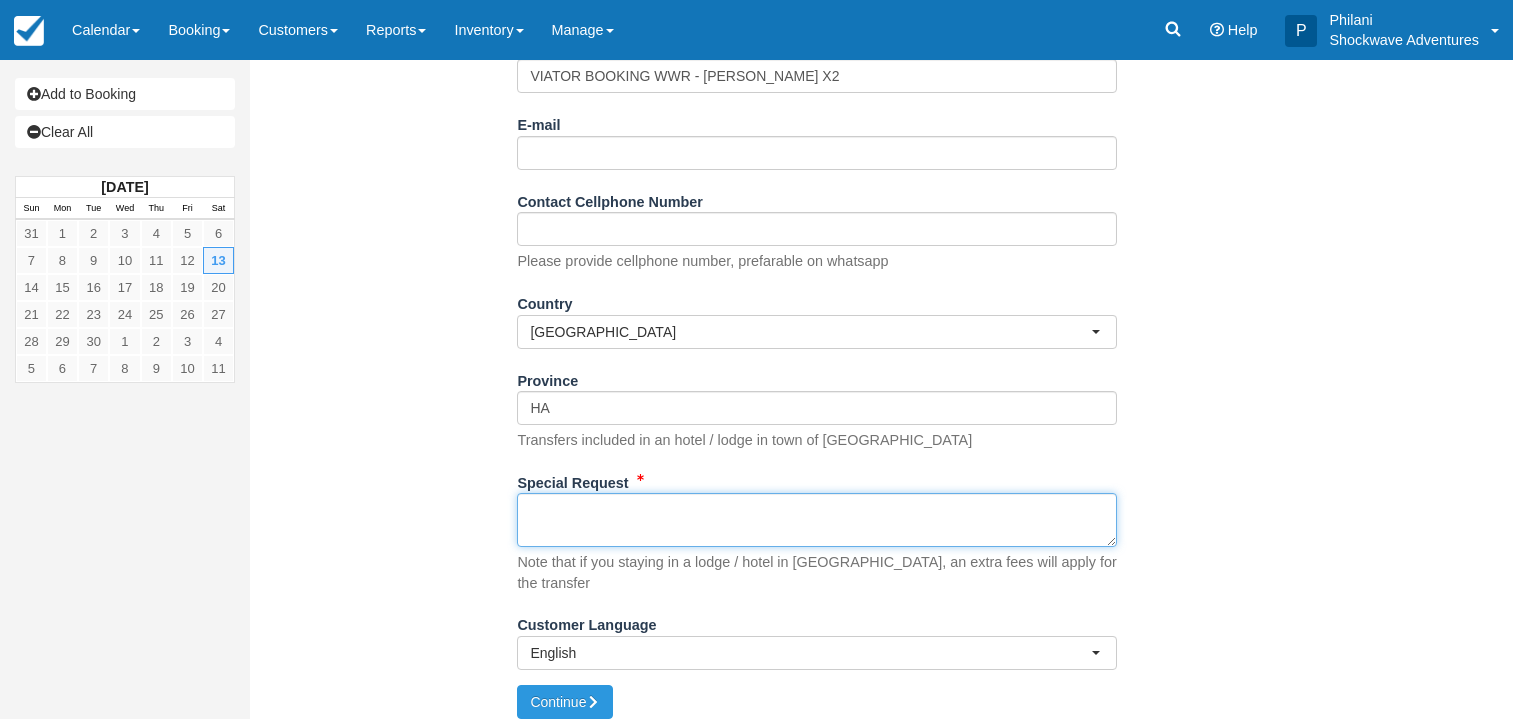 click on "Special Request" at bounding box center (817, 520) 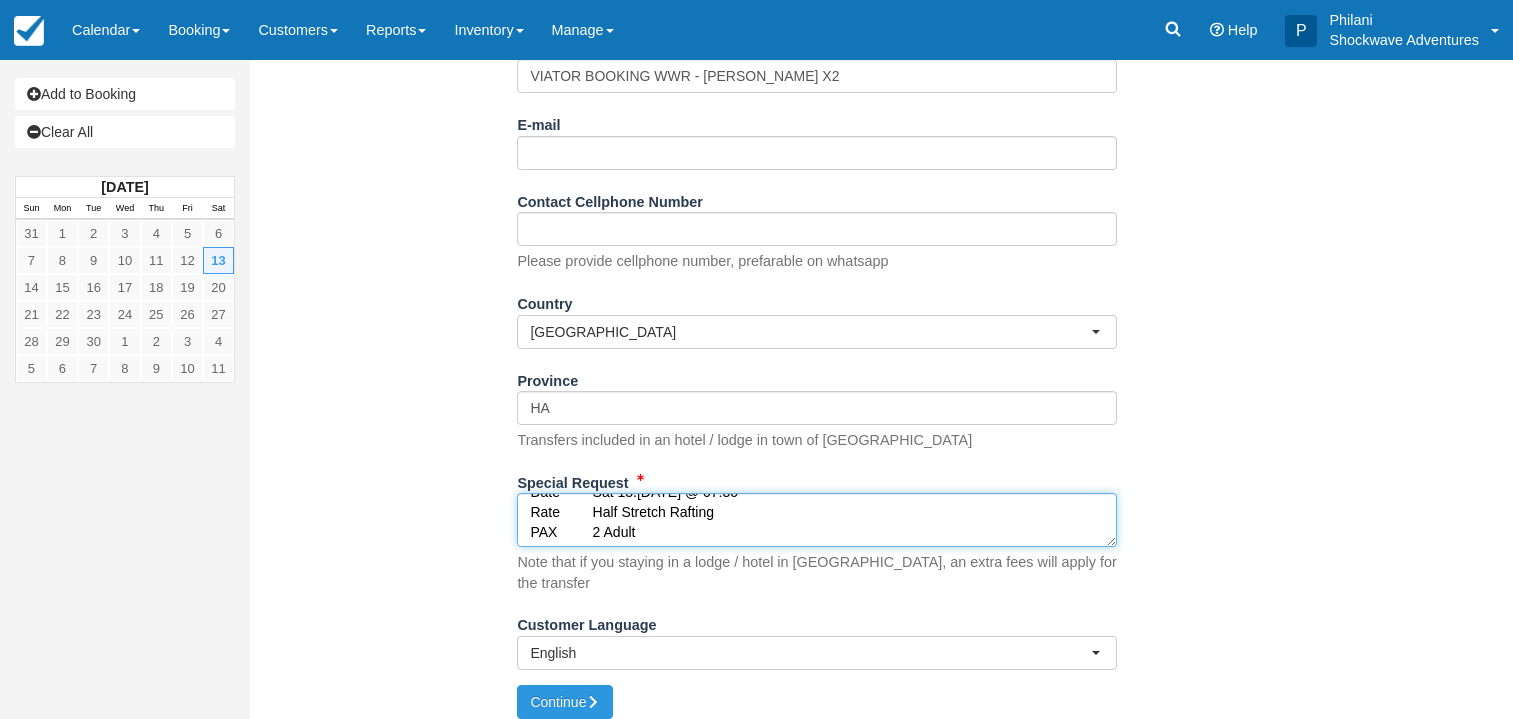 scroll, scrollTop: 28, scrollLeft: 0, axis: vertical 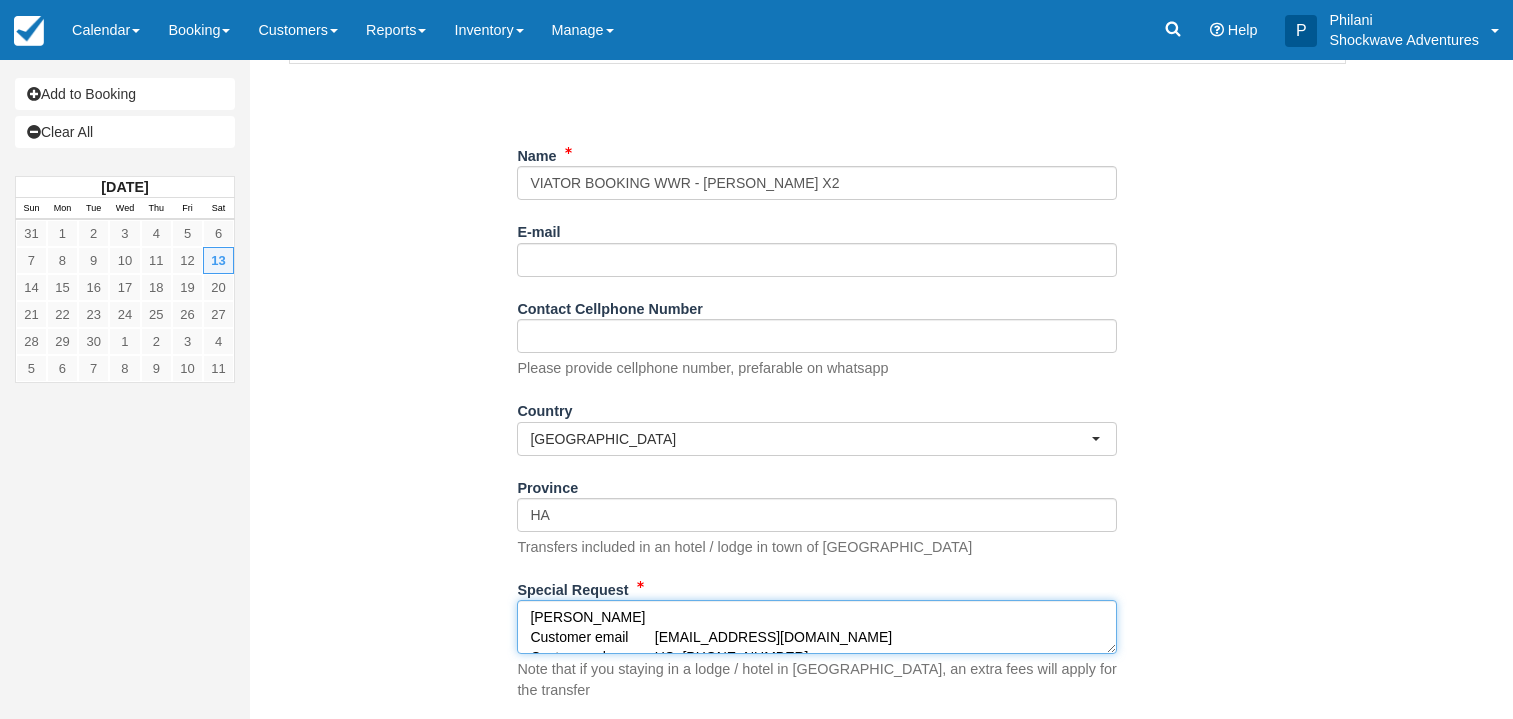 type on "BOLLER, Lisa
Customer email 	S-9f1dfab0f783448ba47bc9e73a08519a+1290760483-0gbd5jb6a3hfb@expmessaging.tripadvisor.com
Customer phone 	US+1 (817) 271-4163
Date 	Sat 13.Sep '25 @ 07:30
Rate 	Half Stretch Rafting
PAX 	2 Adult
Pick-up
My hotel is not listed: Shearwater Explorers Village
Extras" 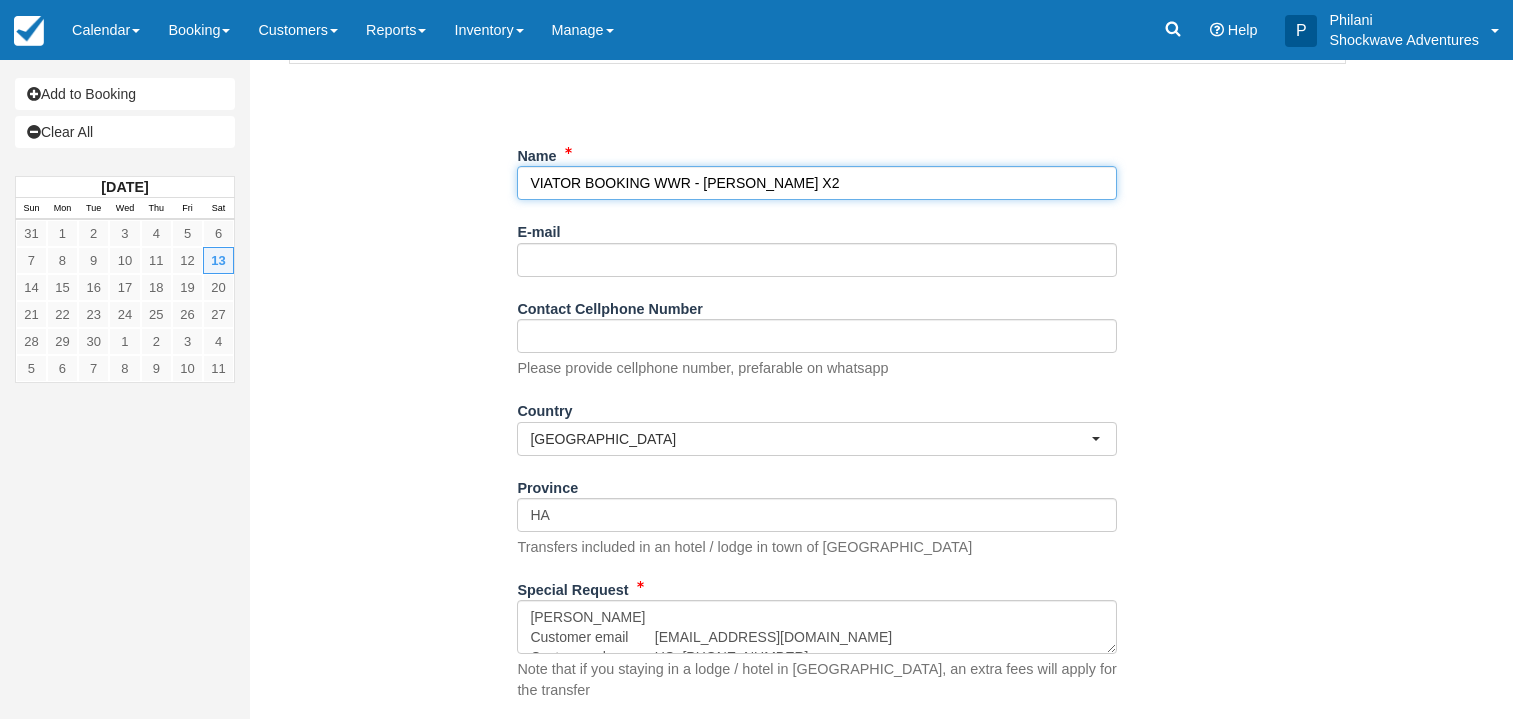 click on "Name" at bounding box center [817, 183] 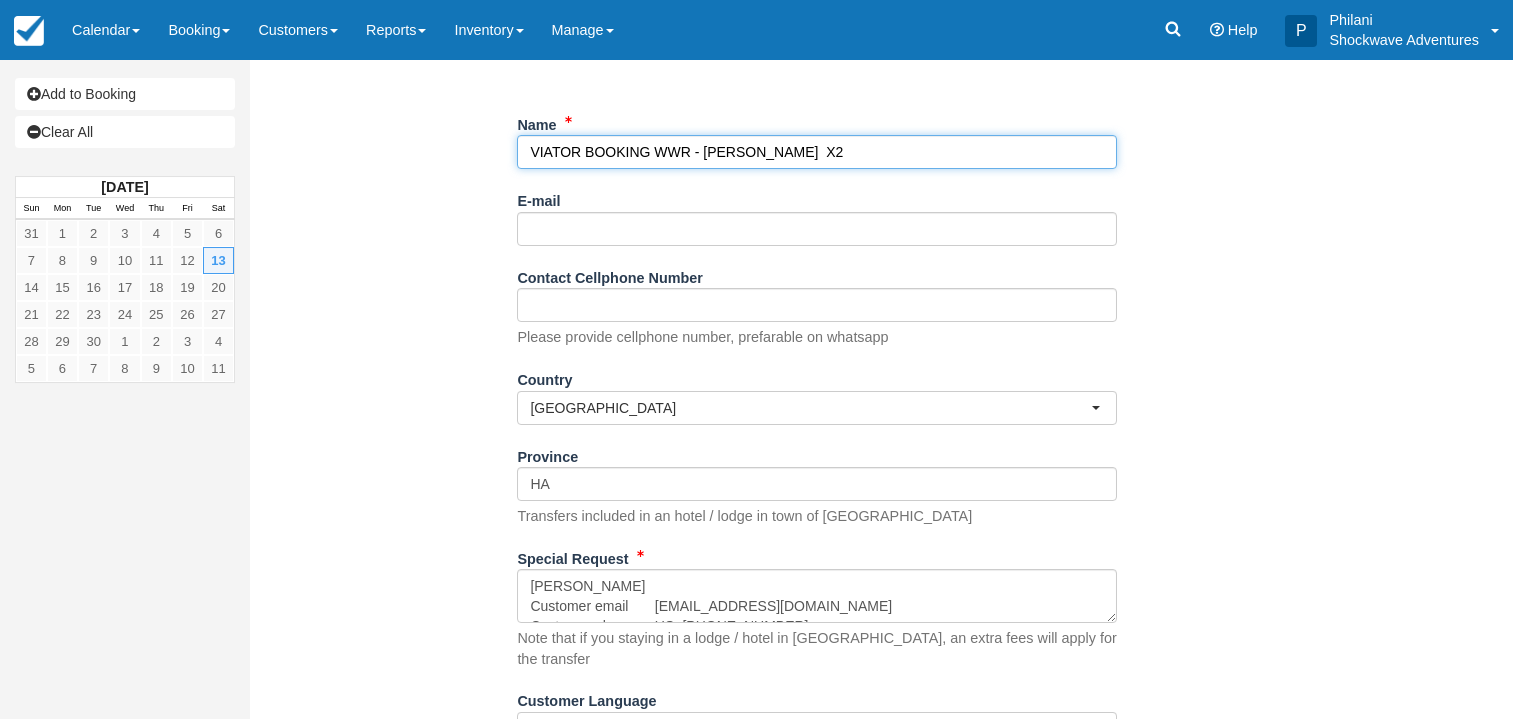 scroll, scrollTop: 311, scrollLeft: 0, axis: vertical 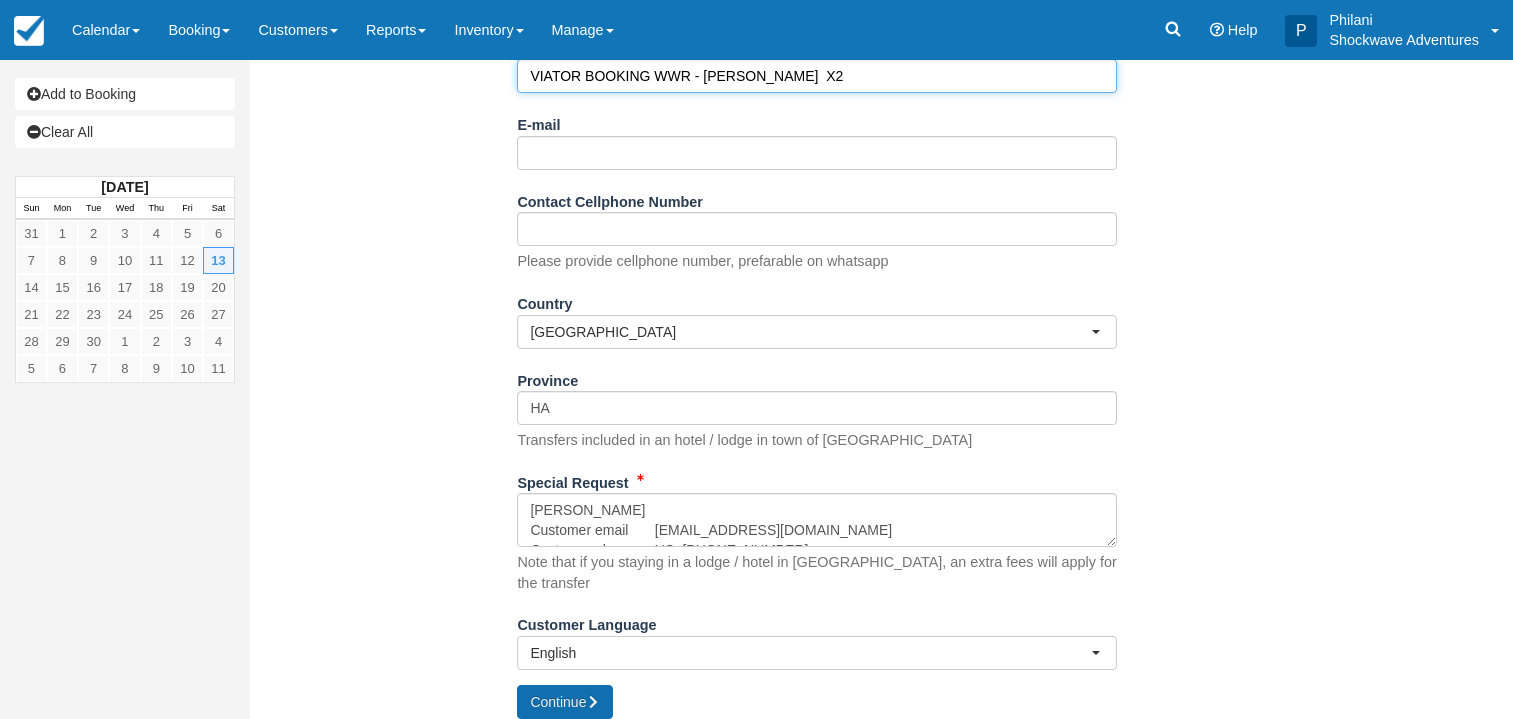 type on "VIATOR BOOKING WWR - [PERSON_NAME]  X2" 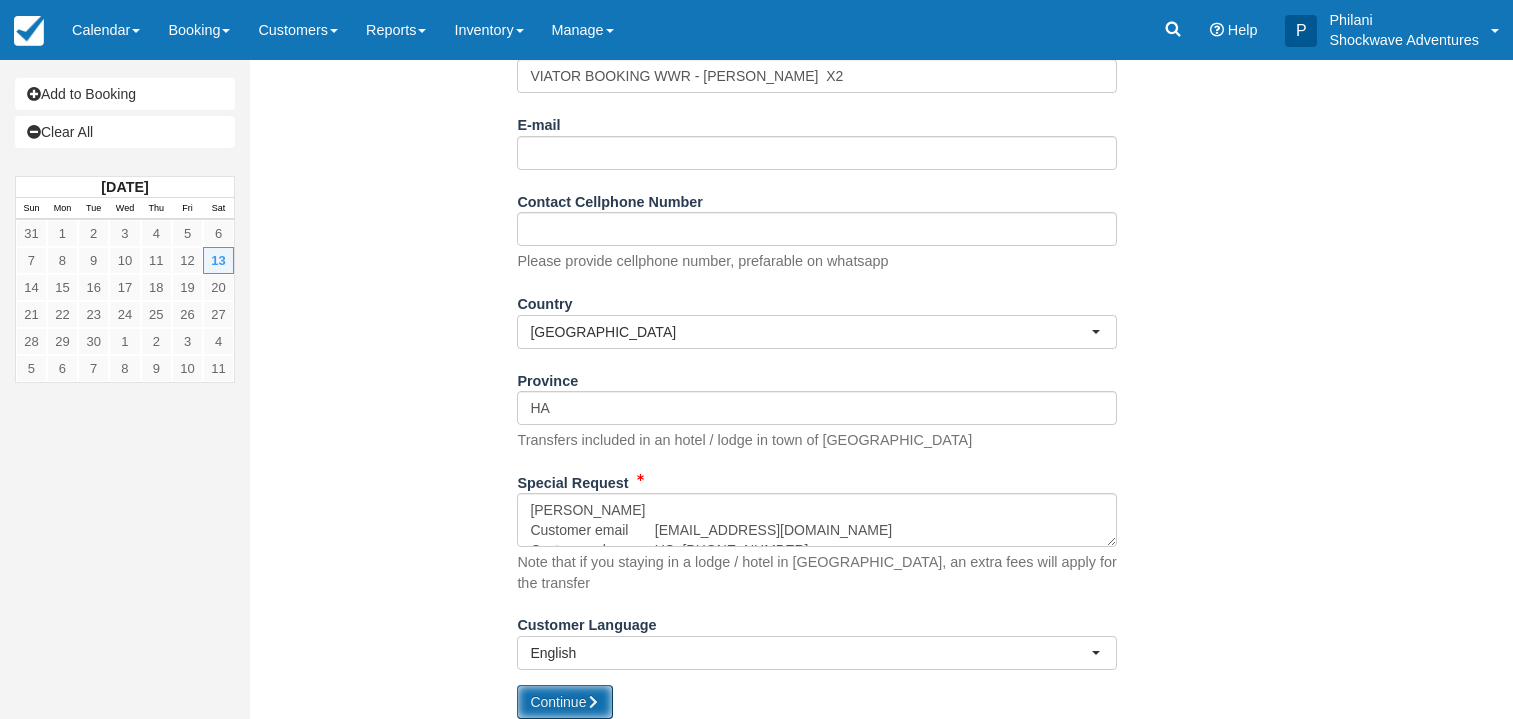 click on "Continue" at bounding box center [565, 702] 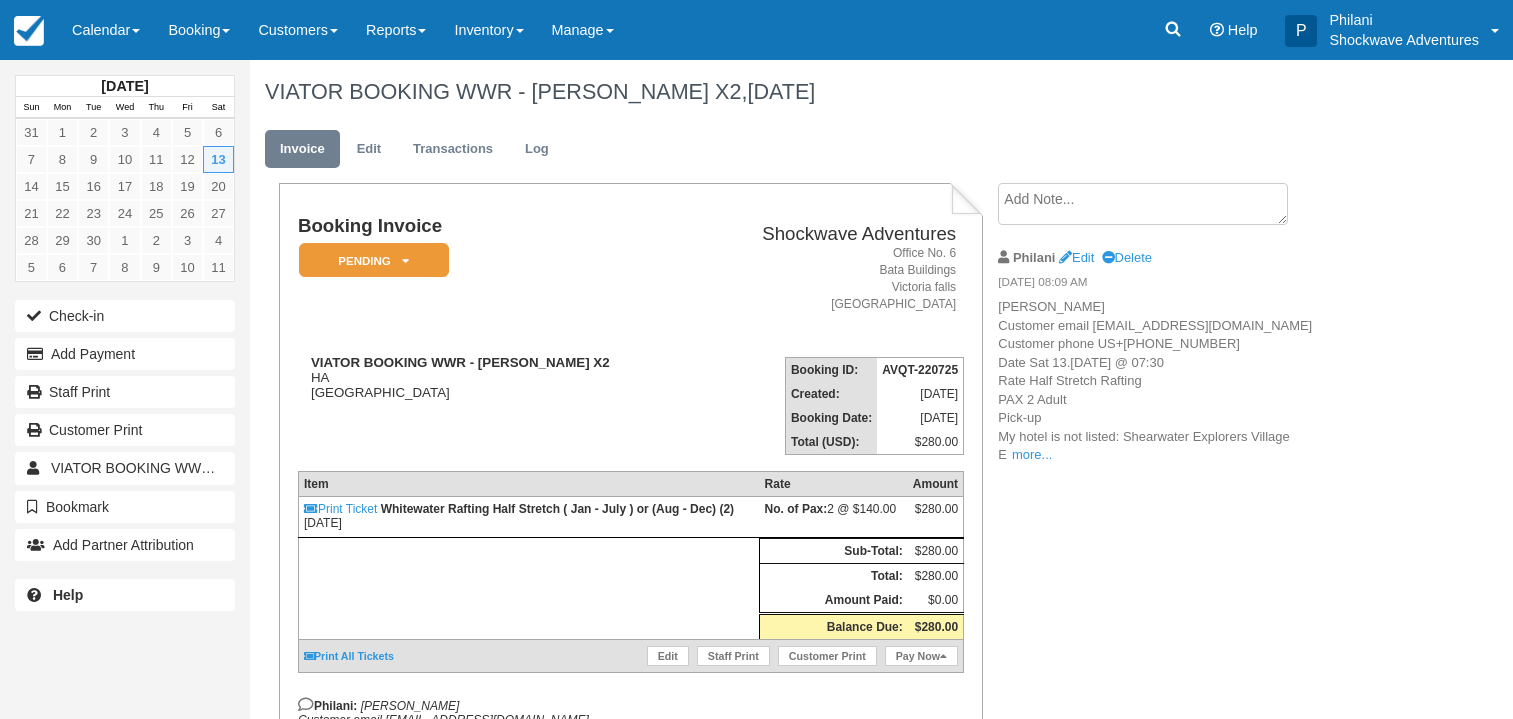 scroll, scrollTop: 0, scrollLeft: 0, axis: both 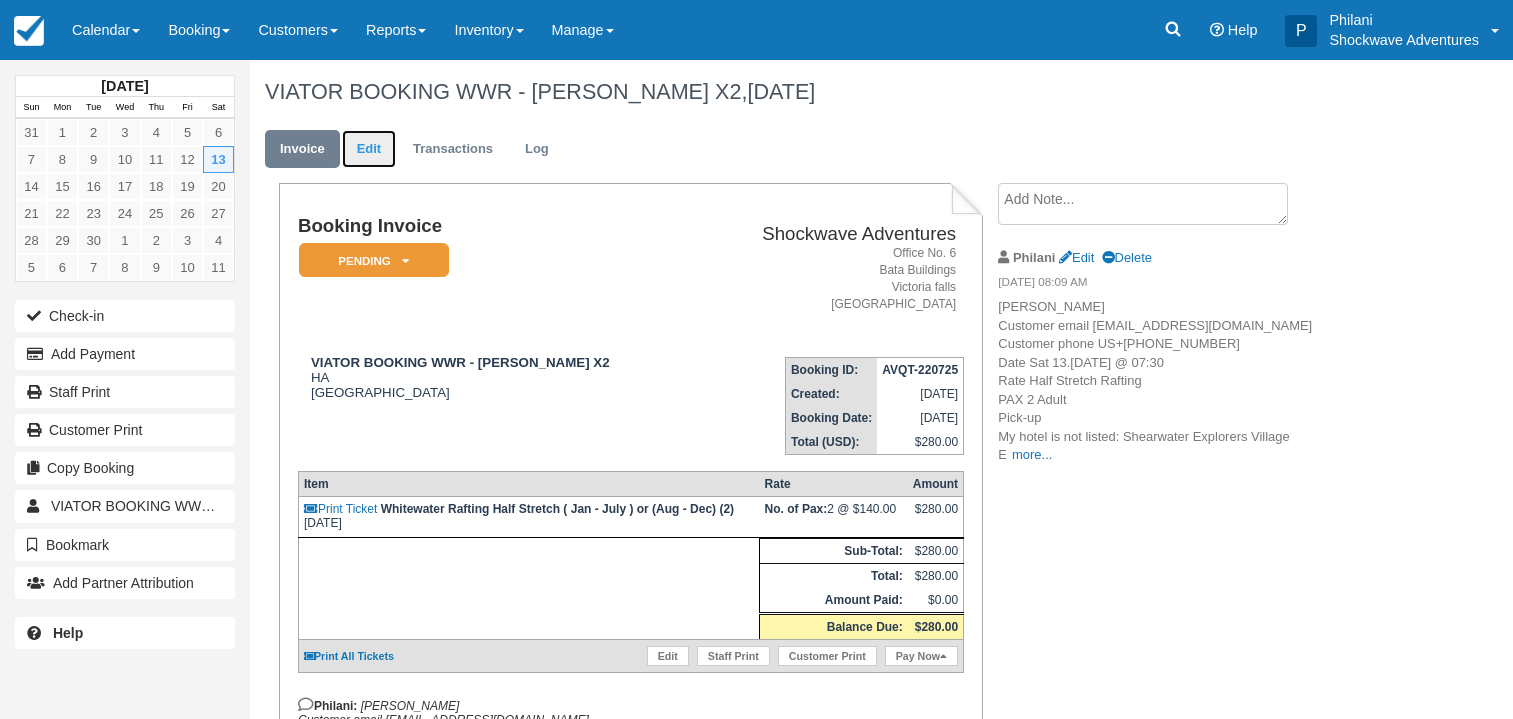 click on "Edit" at bounding box center [369, 149] 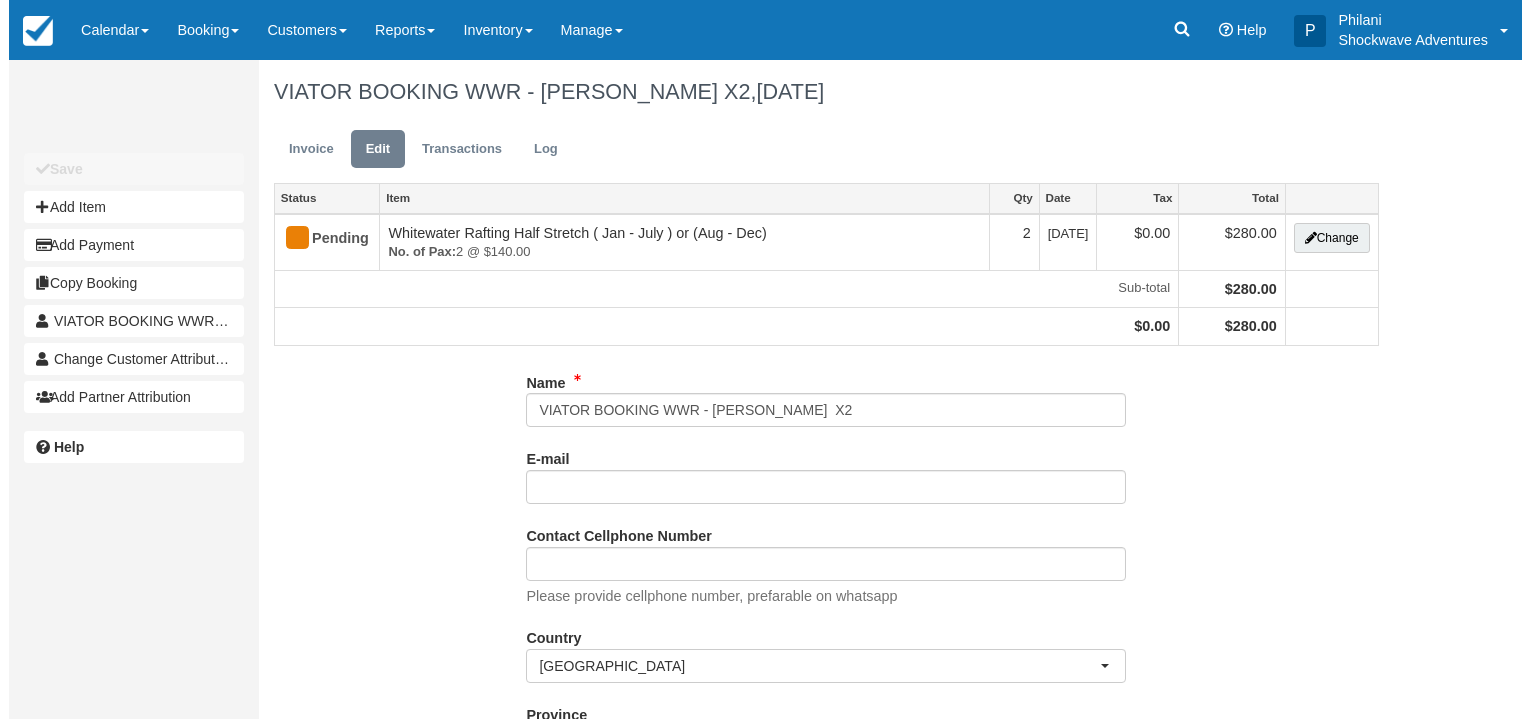 scroll, scrollTop: 0, scrollLeft: 0, axis: both 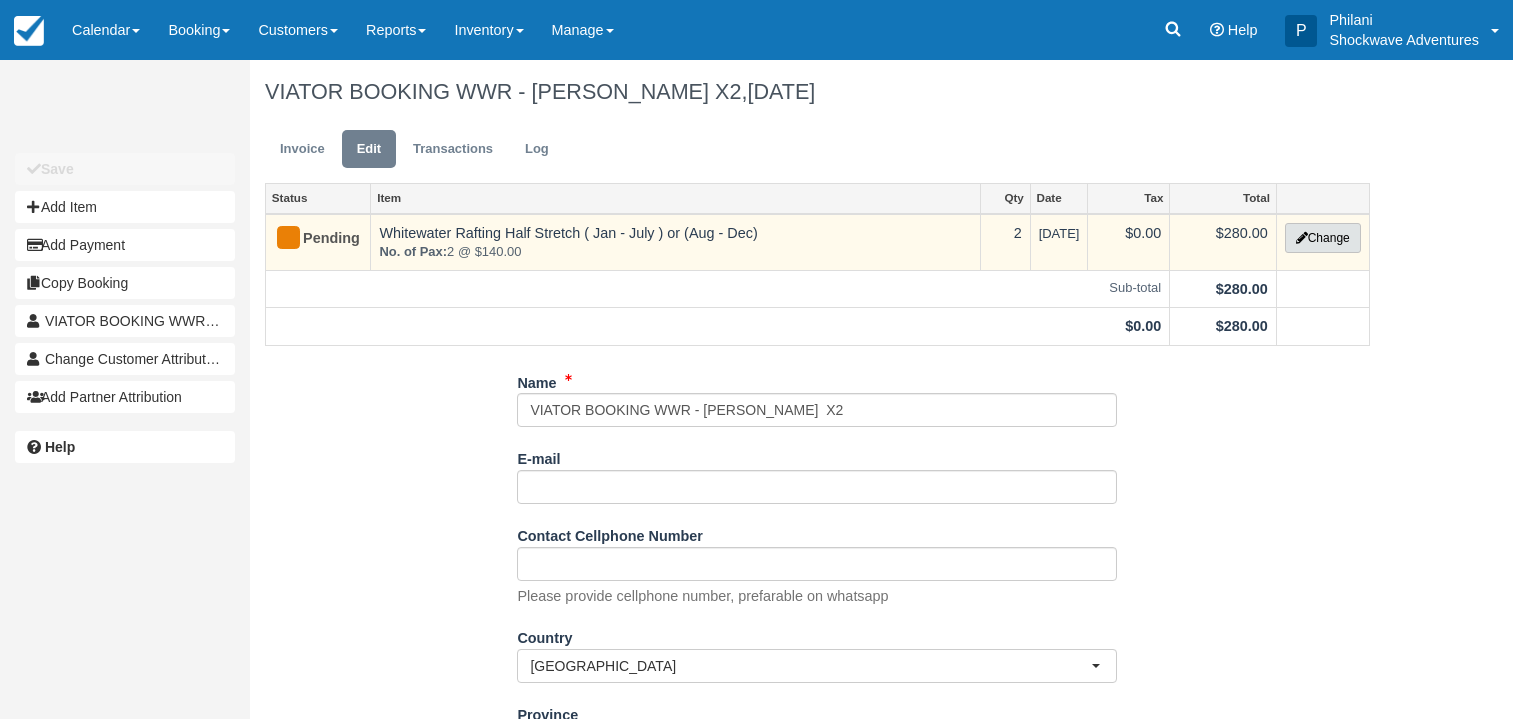 click on "Change" at bounding box center [1323, 238] 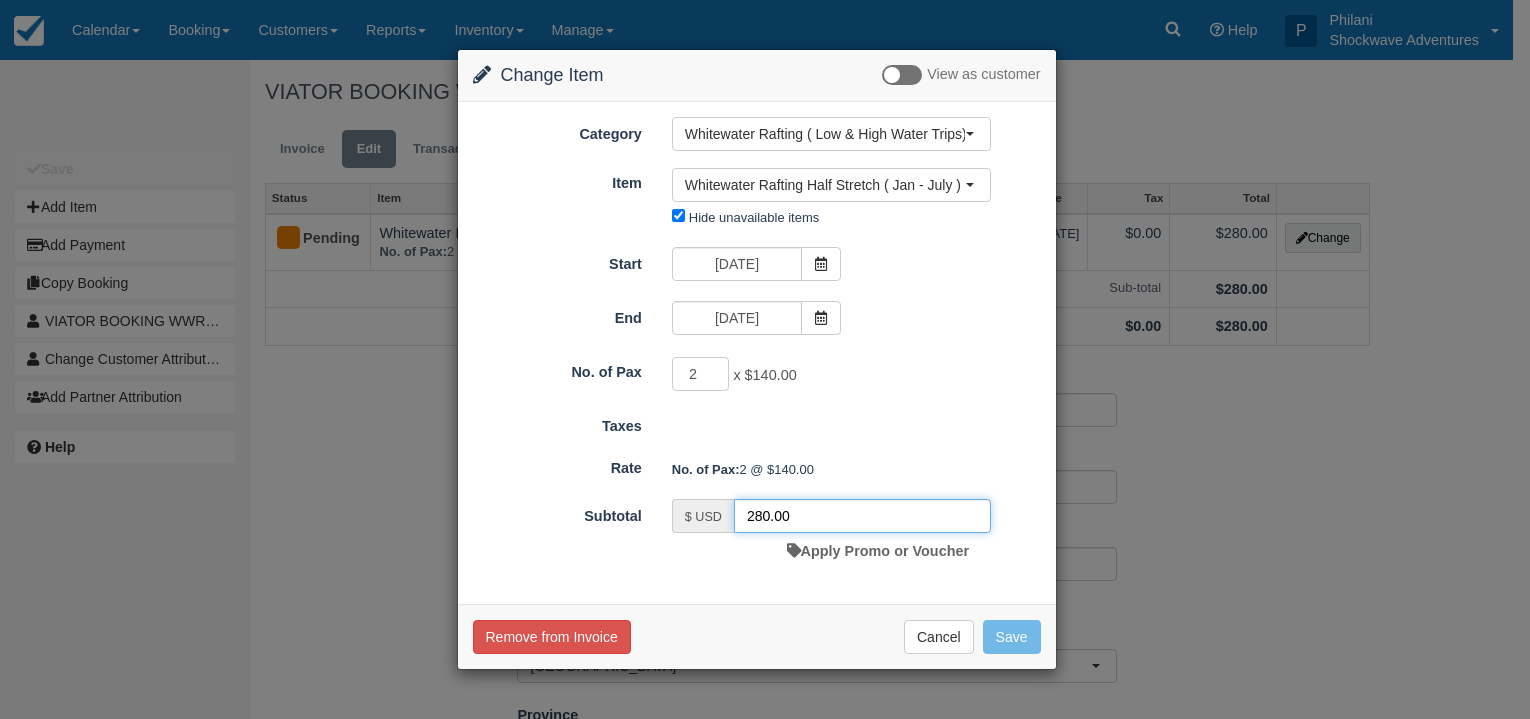 click on "280.00" at bounding box center [862, 516] 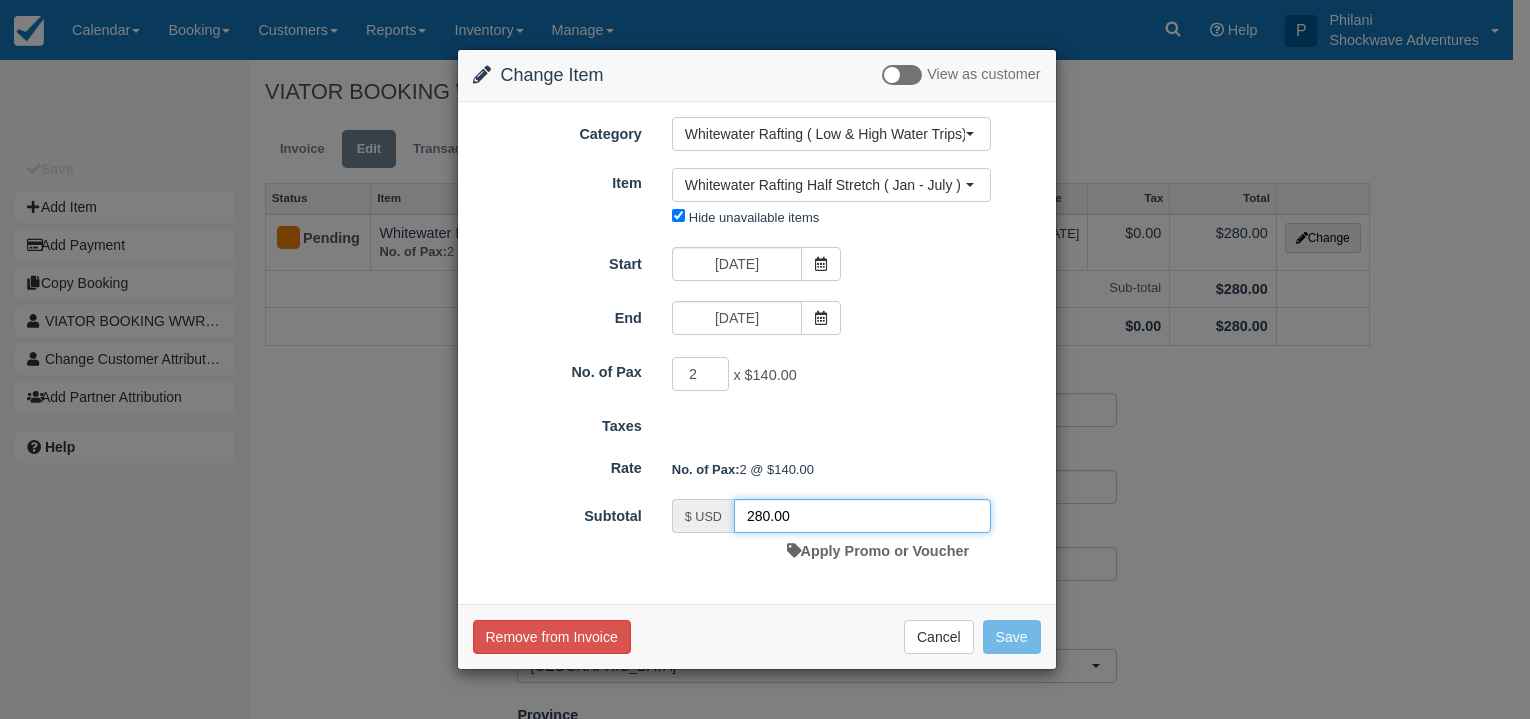 click on "280.00" at bounding box center [862, 516] 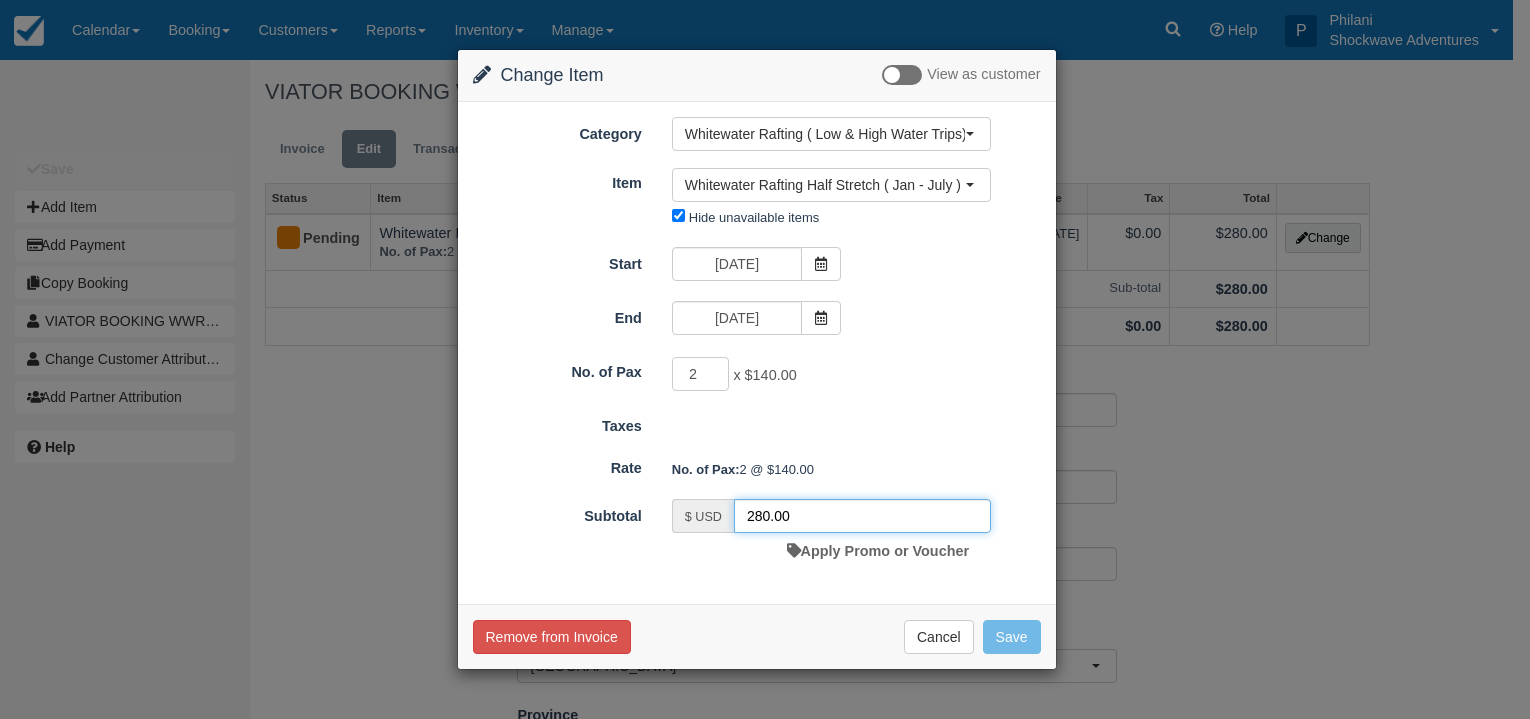 click on "280.00" at bounding box center [862, 516] 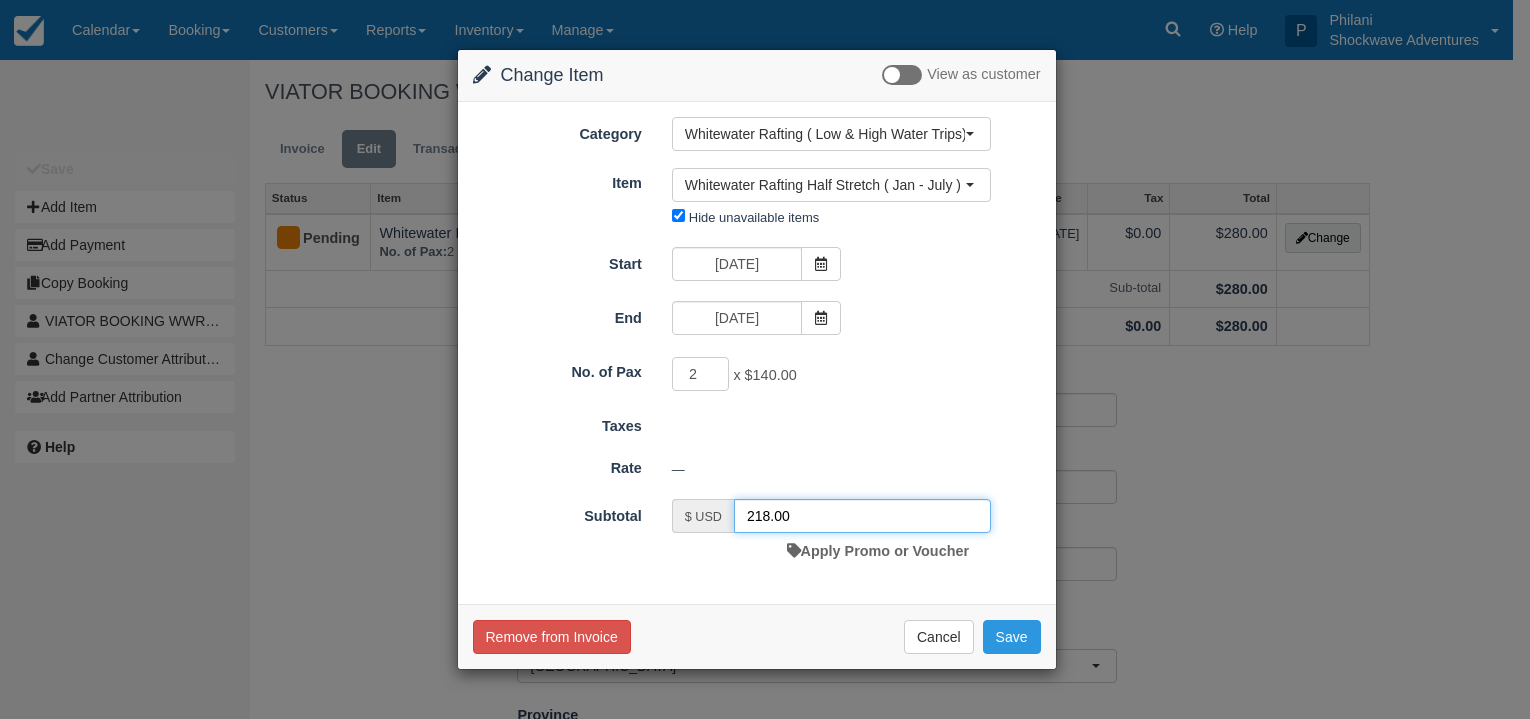 click on "218.00" at bounding box center [862, 516] 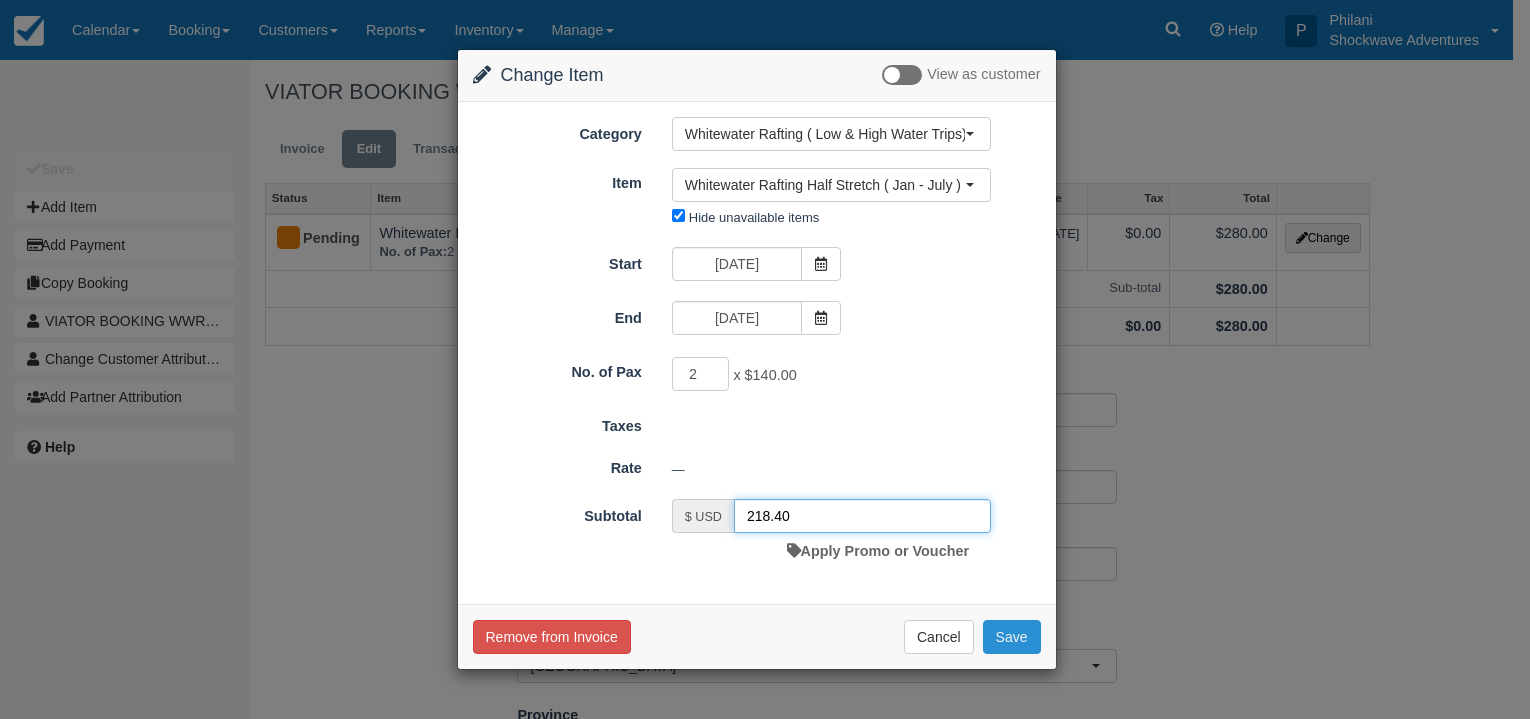 type on "218.40" 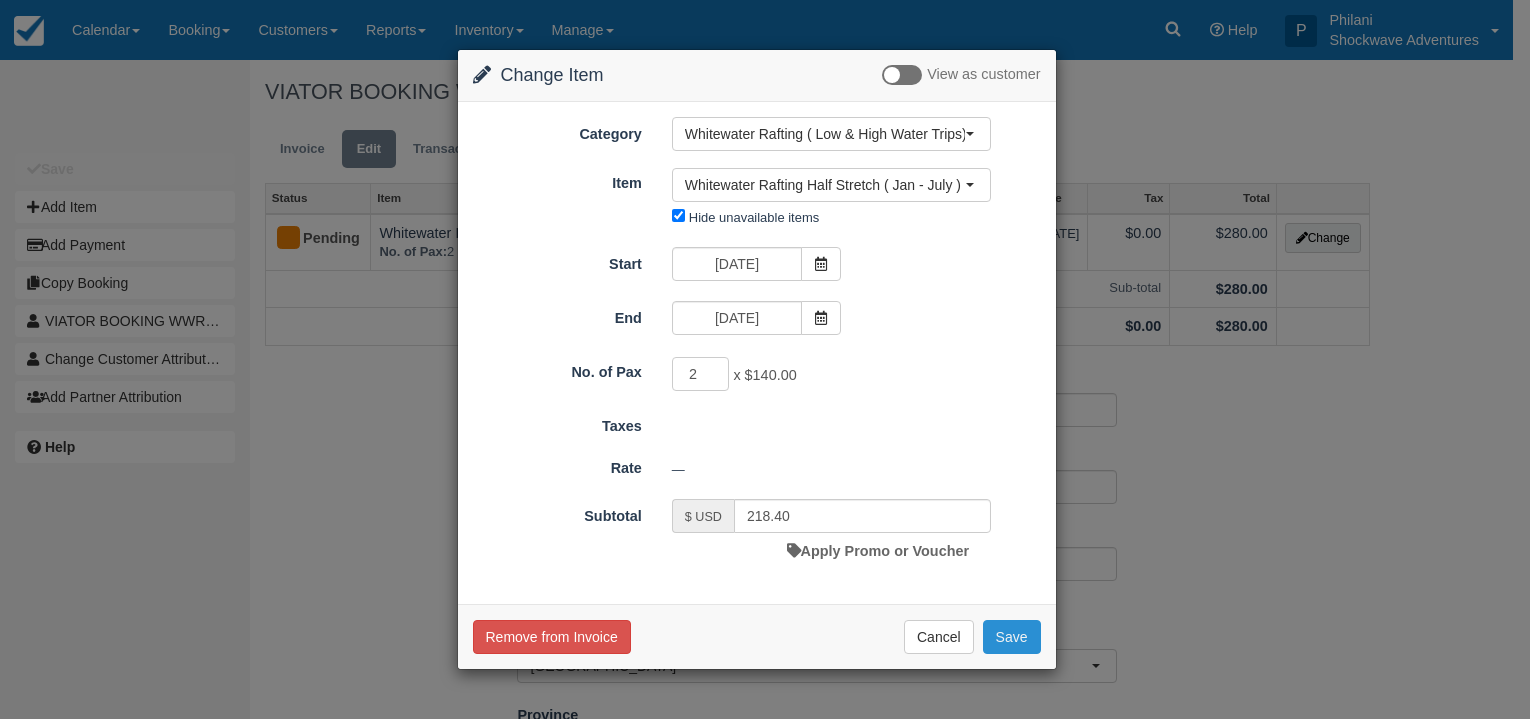 click on "Save" at bounding box center (1012, 637) 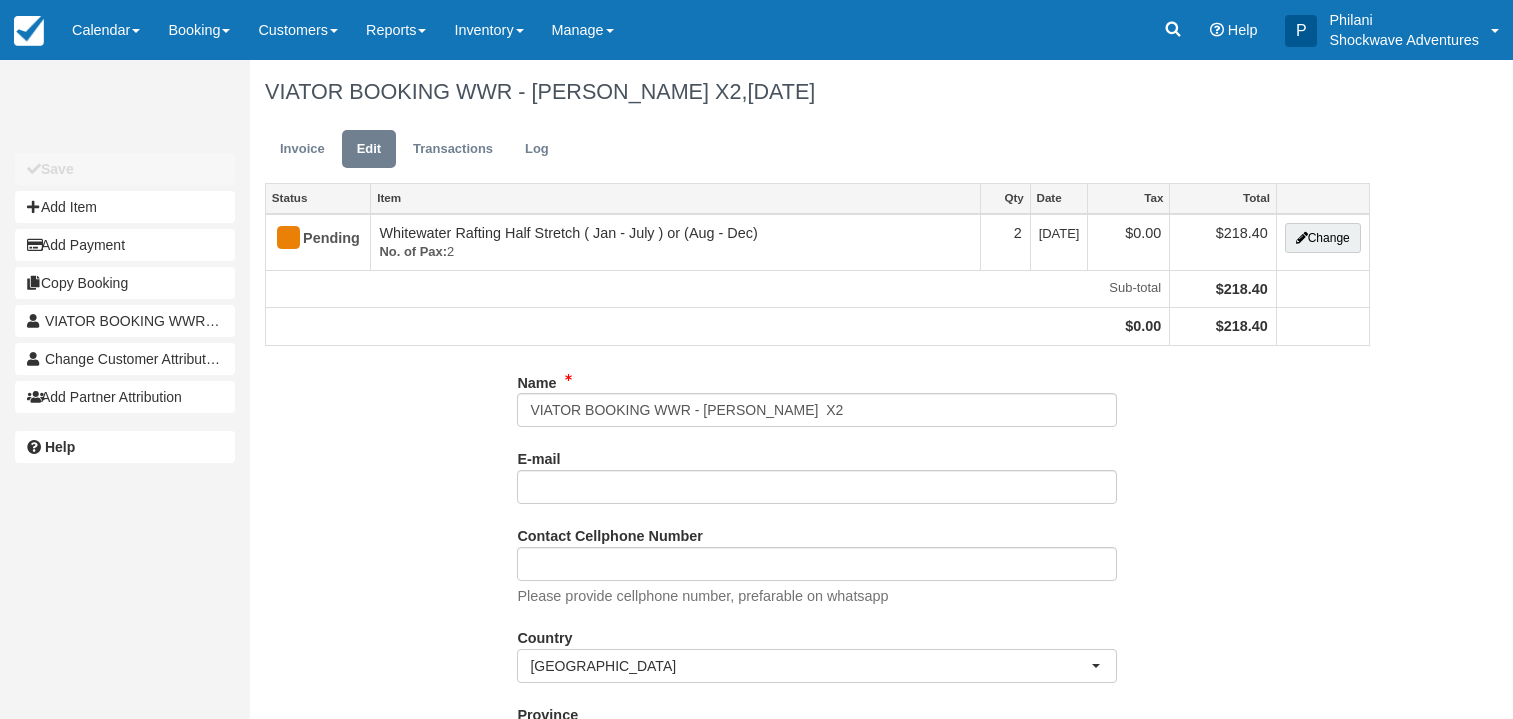 scroll, scrollTop: 0, scrollLeft: 0, axis: both 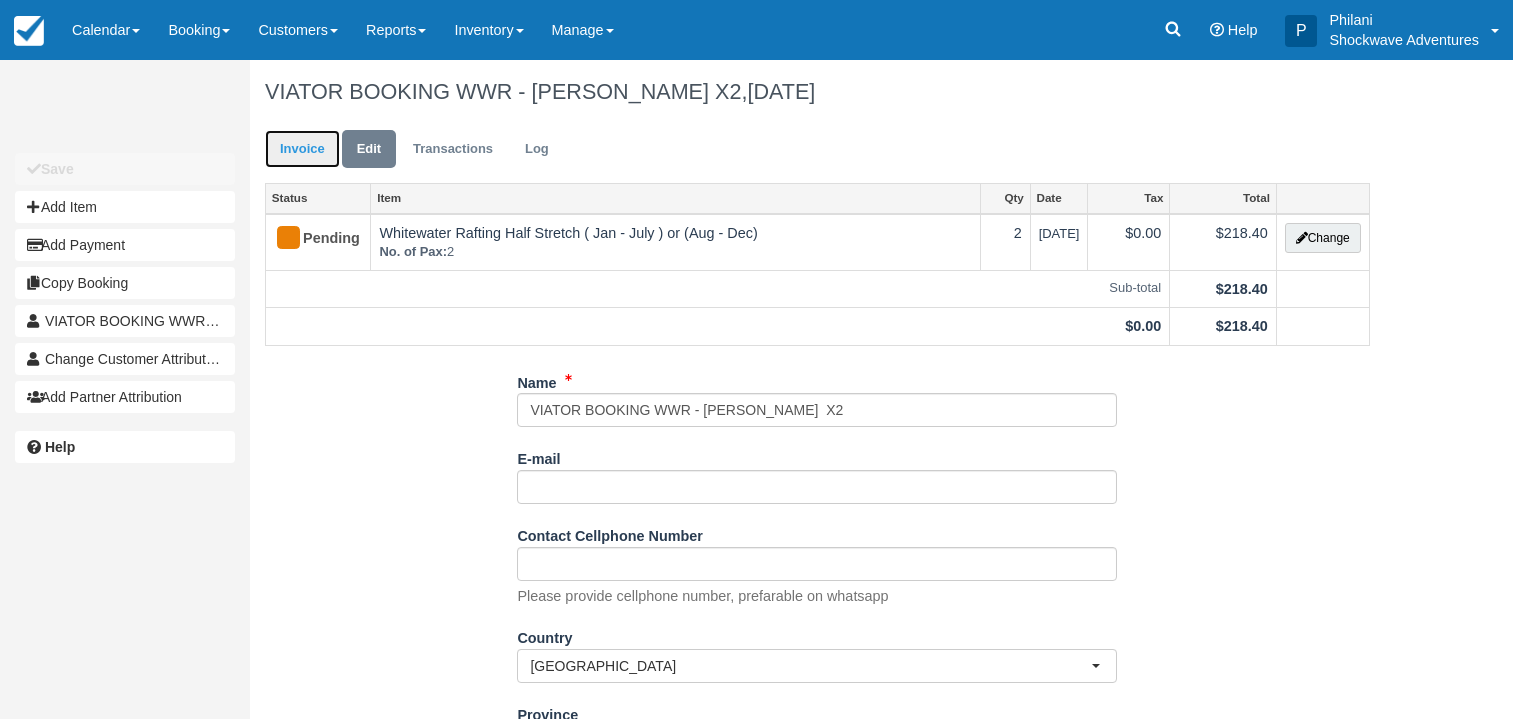 click on "Invoice" at bounding box center (302, 149) 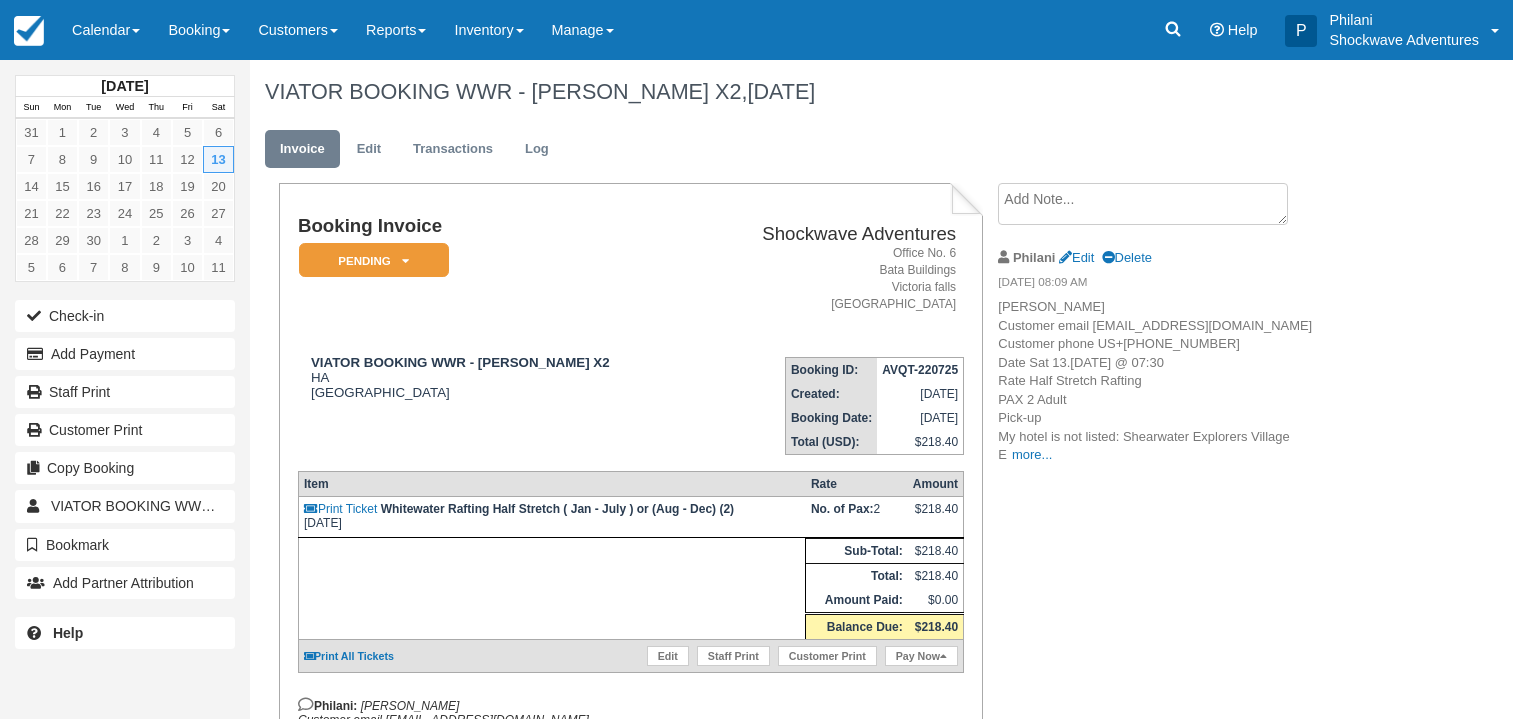 scroll, scrollTop: 0, scrollLeft: 0, axis: both 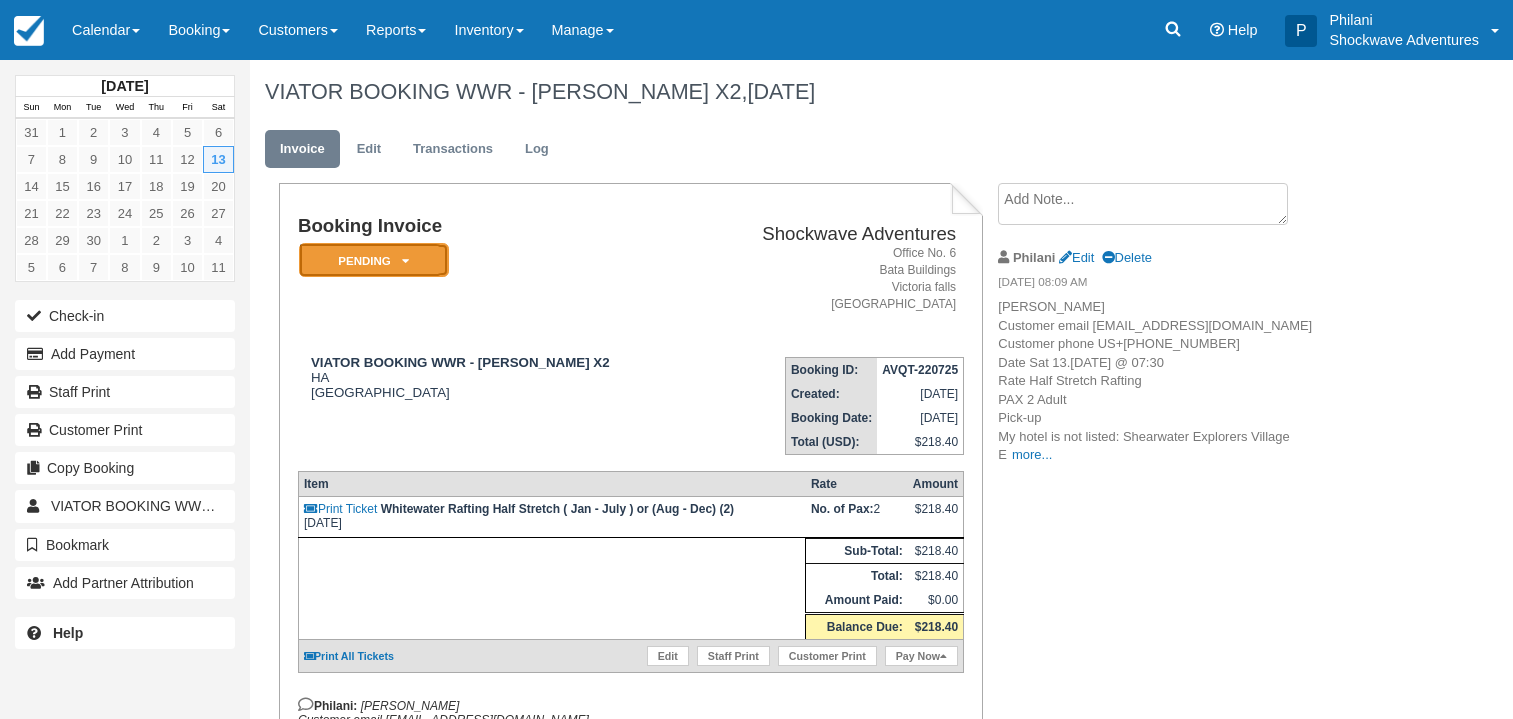 click on "Pending" at bounding box center [374, 260] 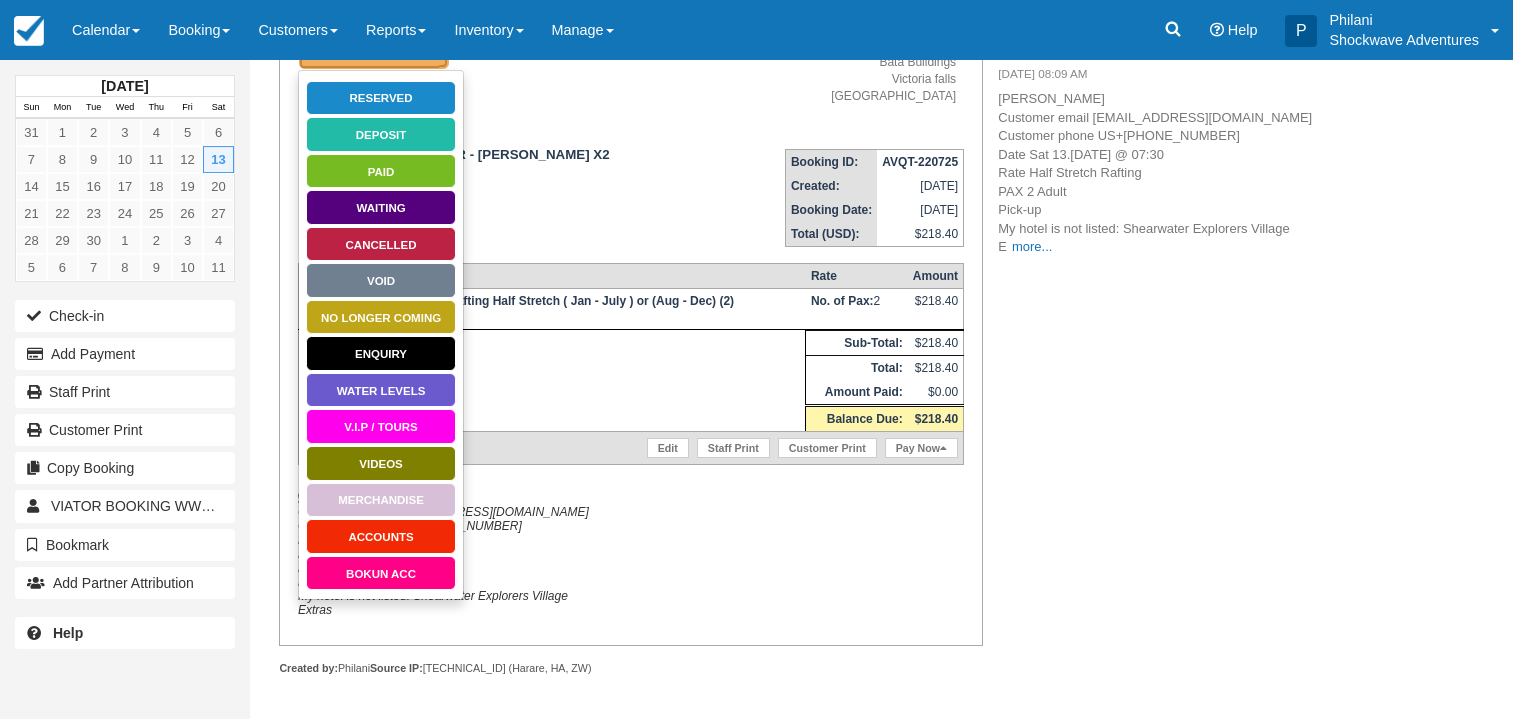 scroll, scrollTop: 228, scrollLeft: 0, axis: vertical 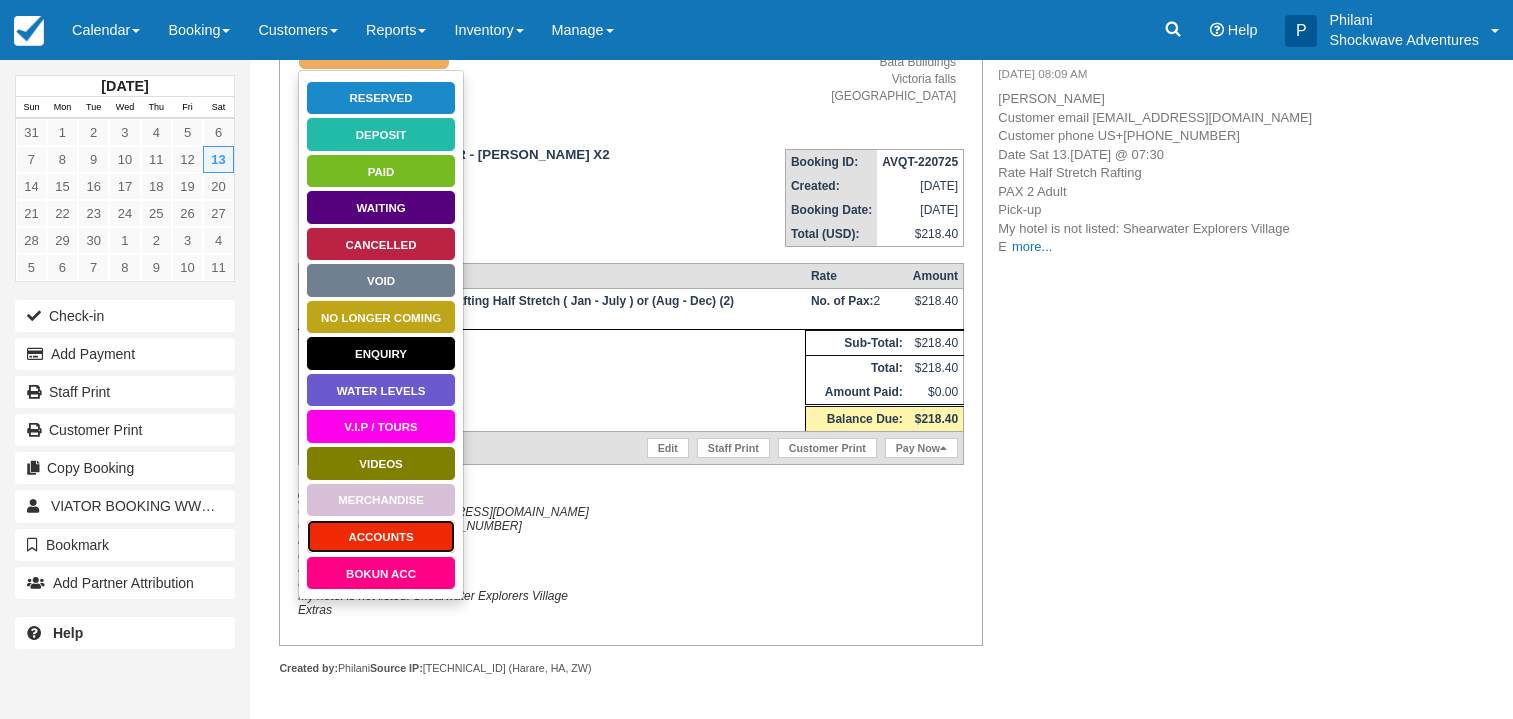 click on "ACCOUNTS" at bounding box center (381, 536) 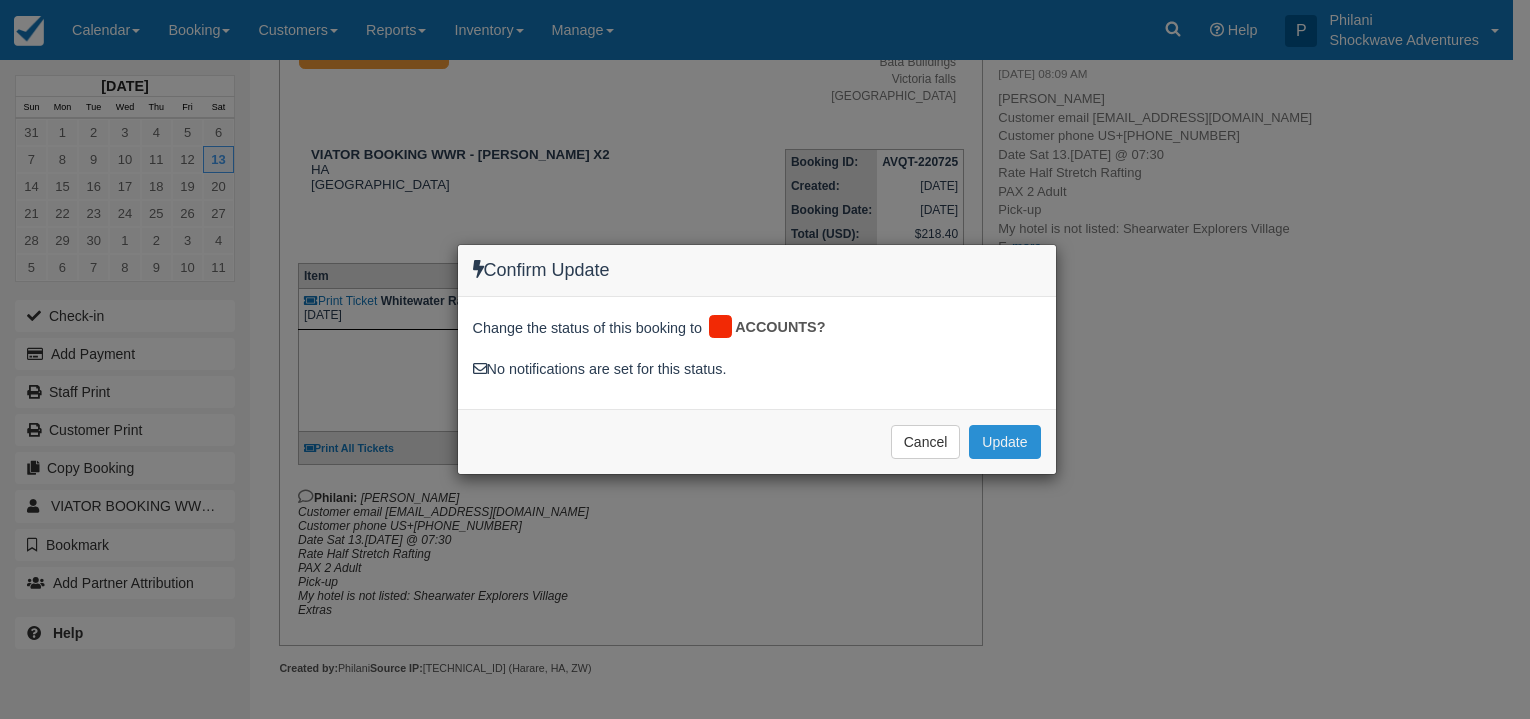 click on "Update" at bounding box center (1004, 442) 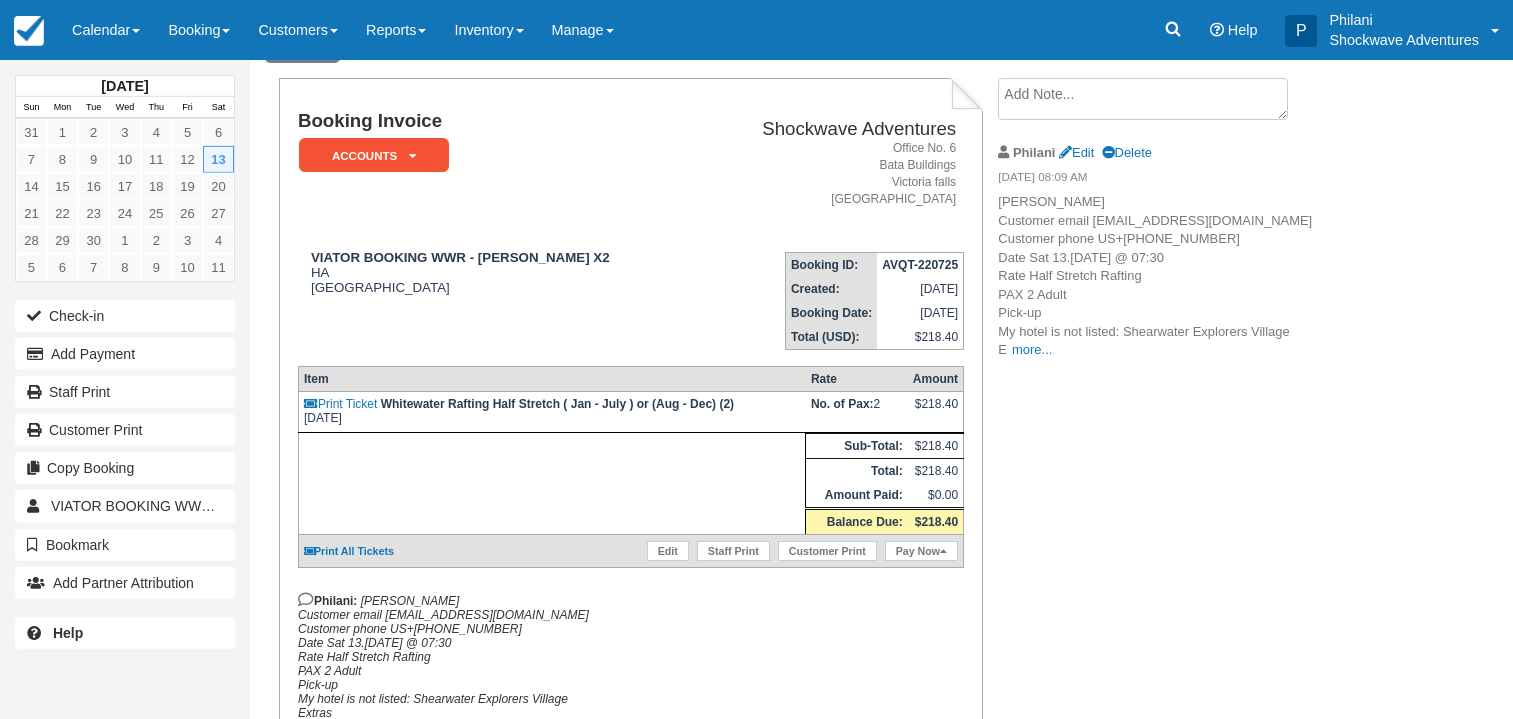 scroll, scrollTop: 0, scrollLeft: 0, axis: both 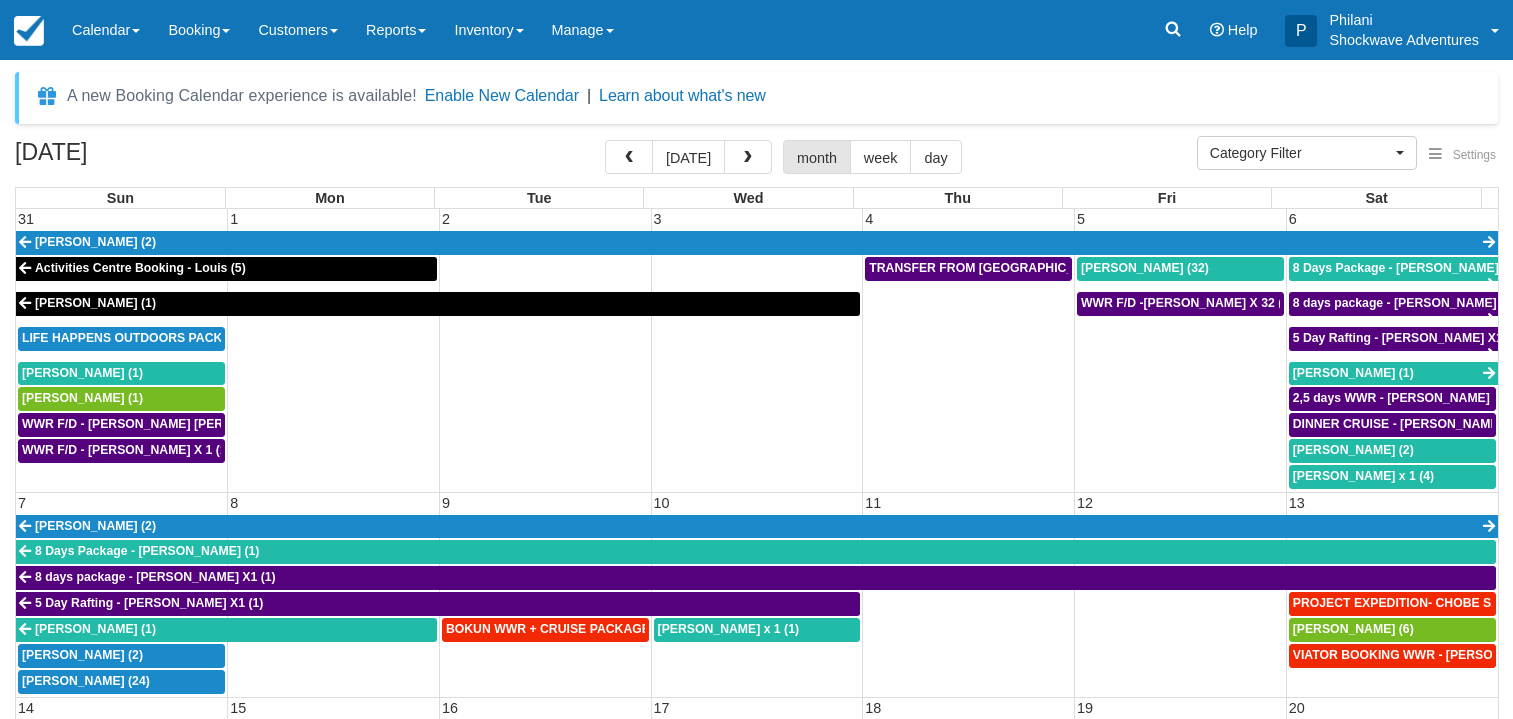select 